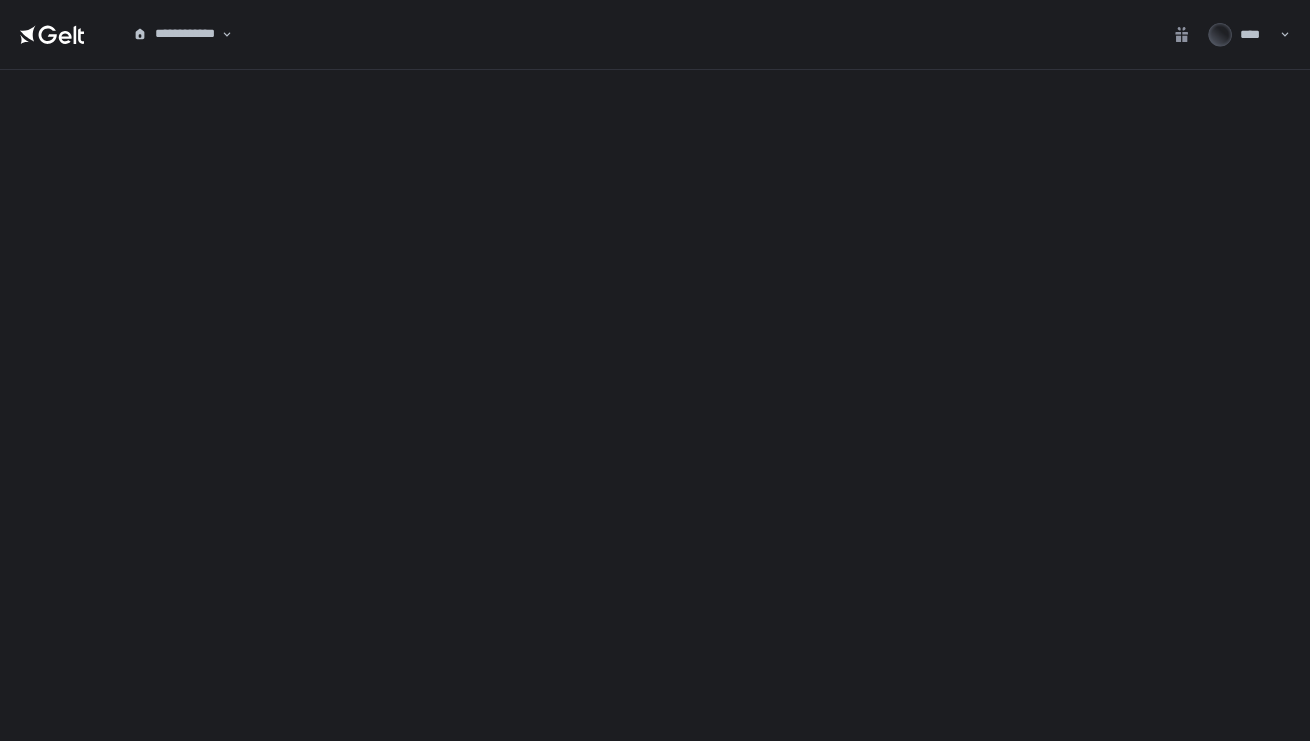 scroll, scrollTop: 0, scrollLeft: 0, axis: both 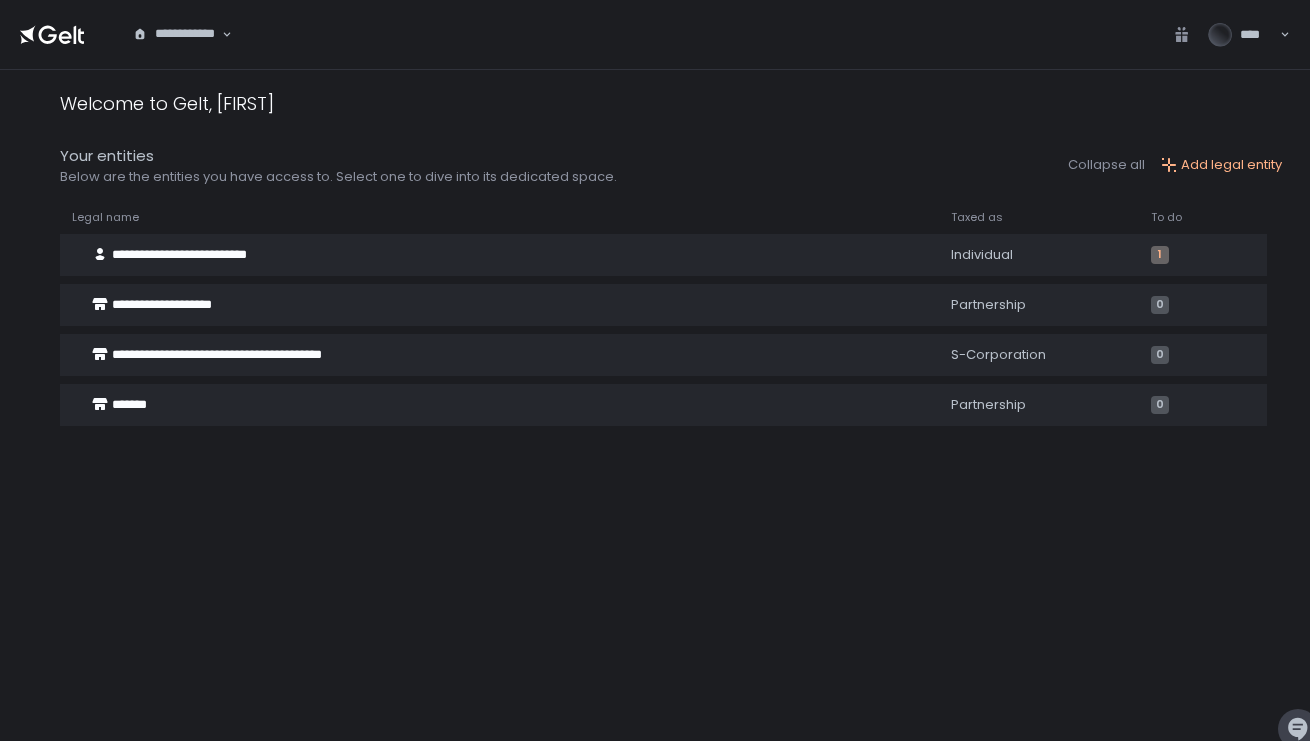click on "**********" at bounding box center (671, 421) 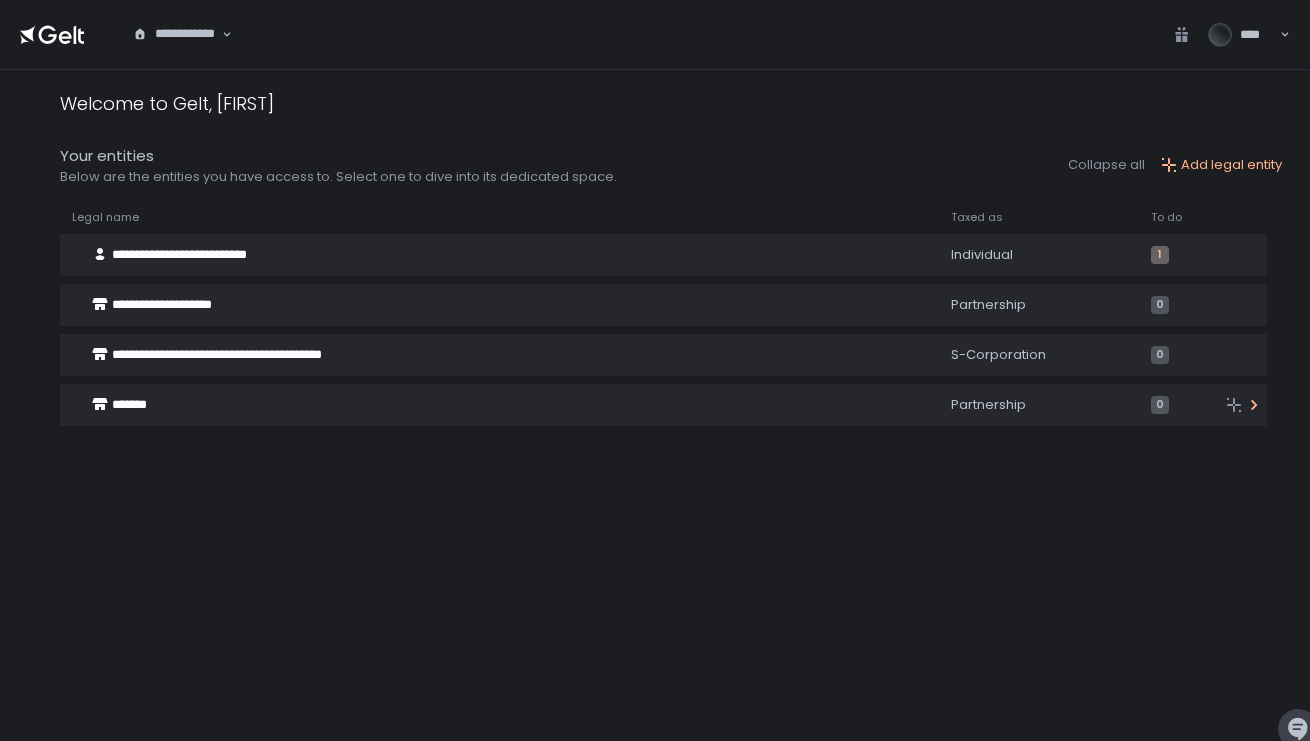 click 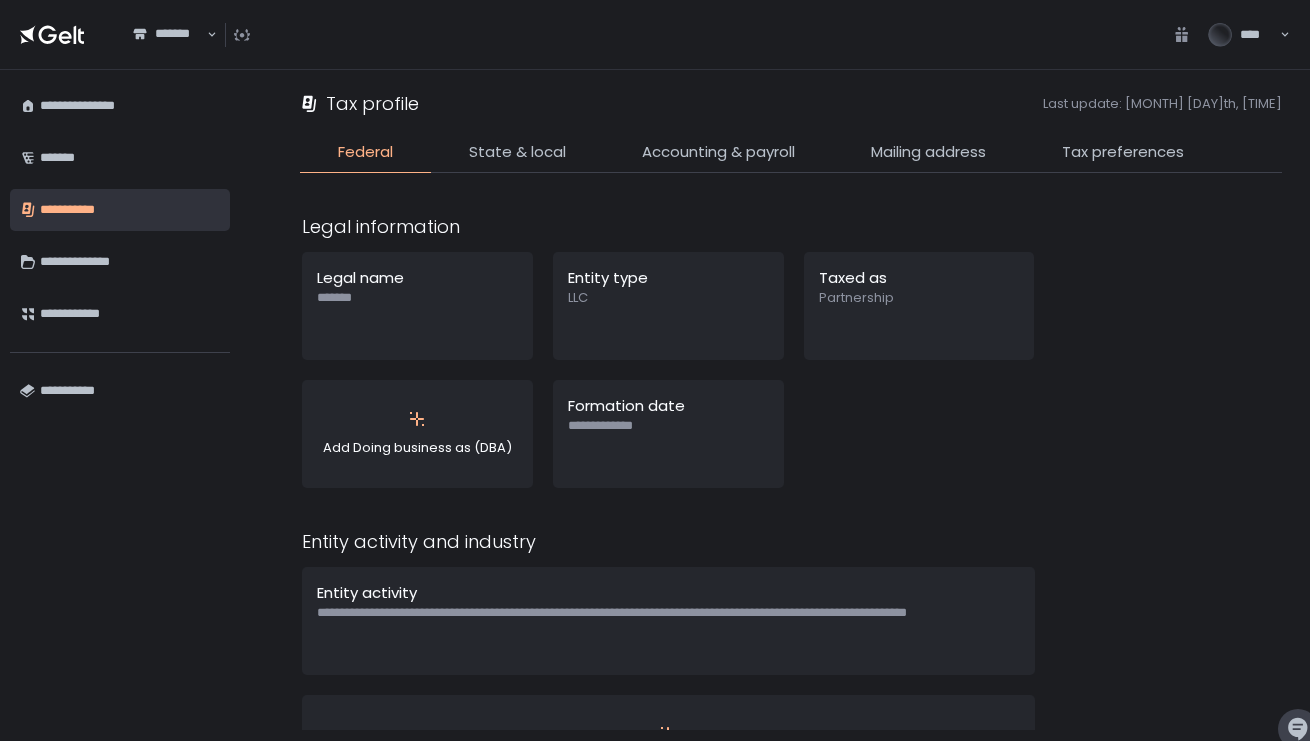 click on "**********" at bounding box center (130, 262) 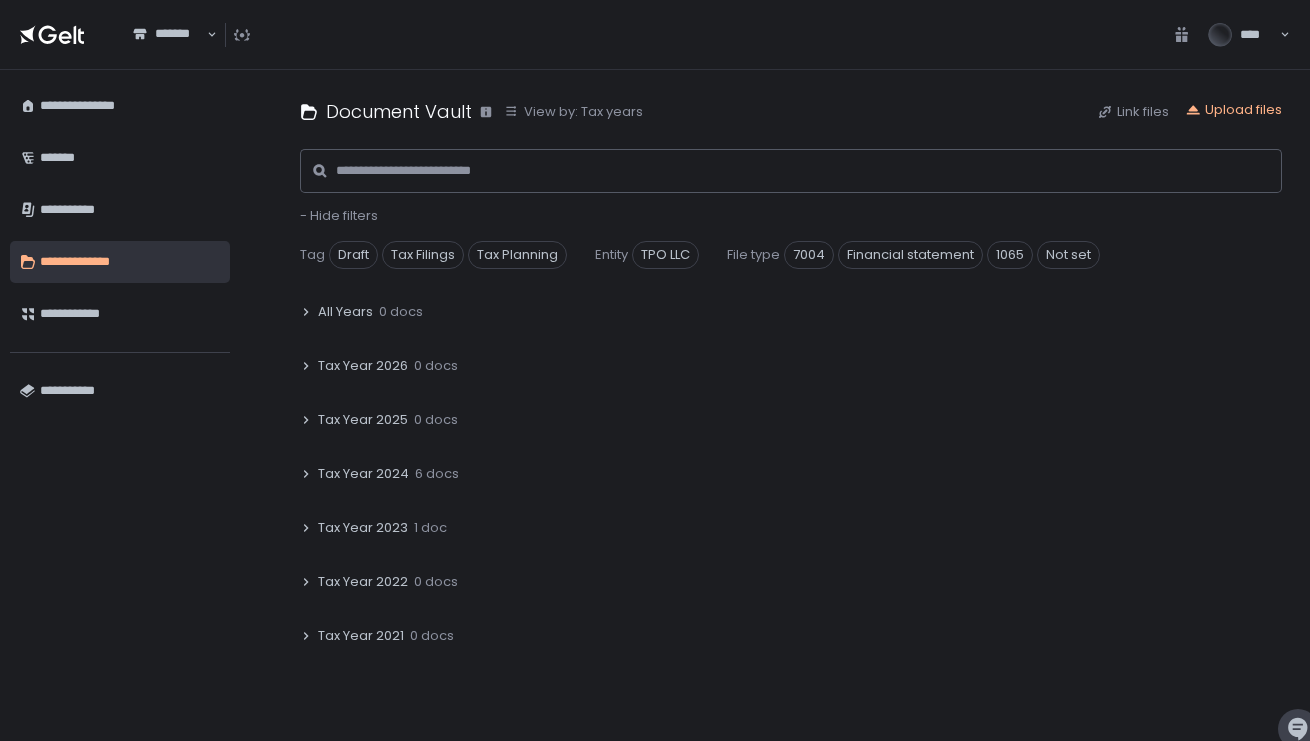 click on "Document Vault View by: Tax years Link files Upload files" 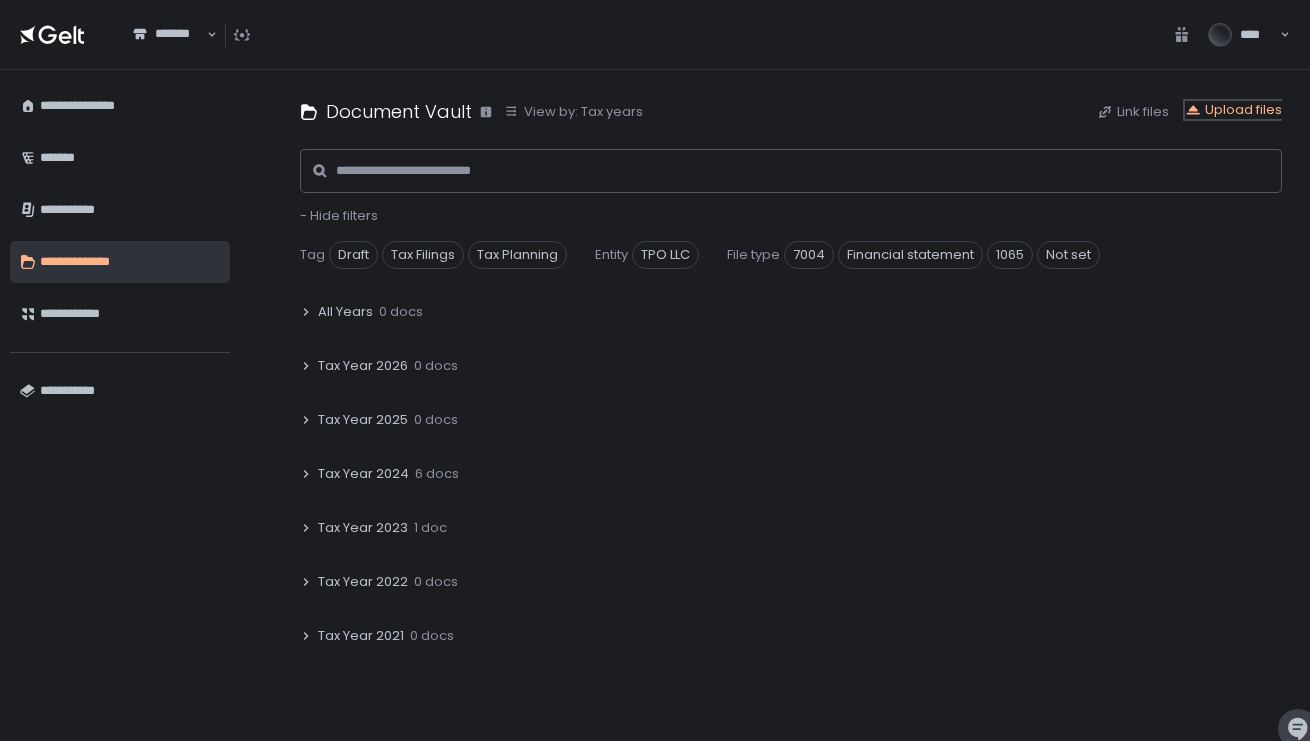 click on "Upload files" 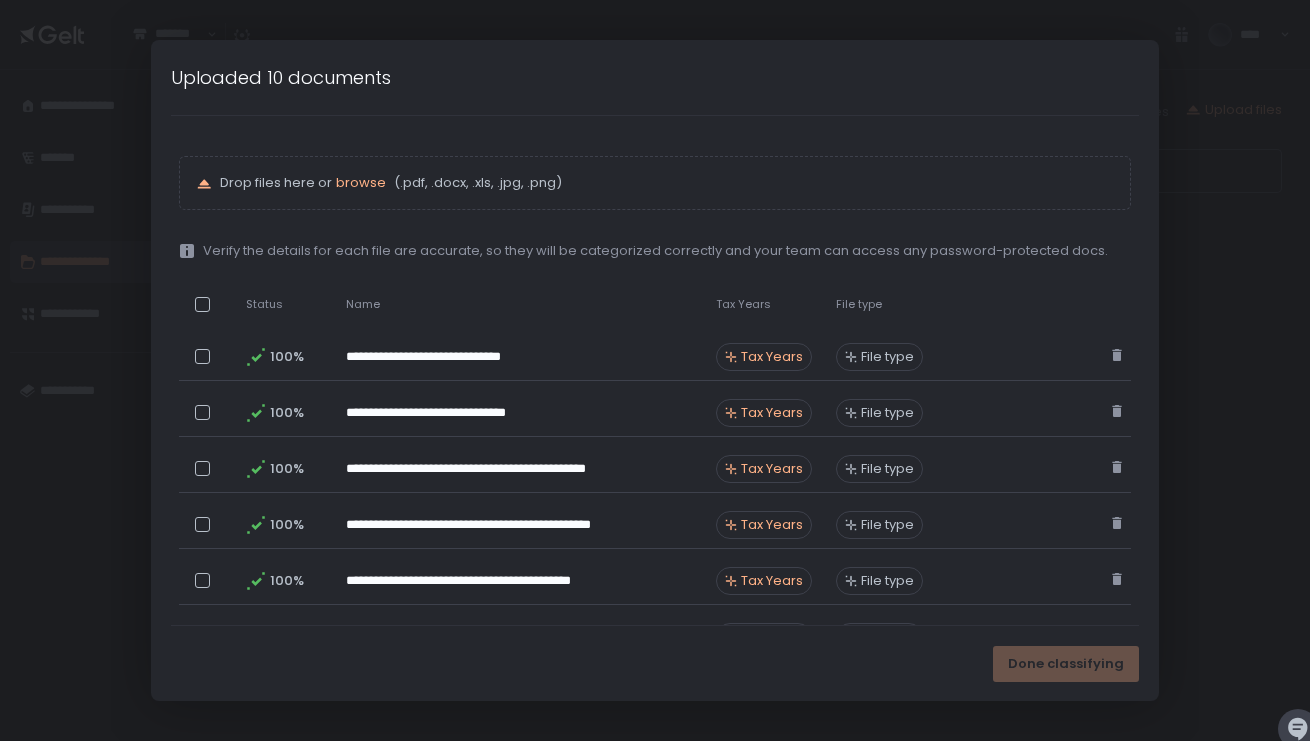 click on "Tax Years" at bounding box center [772, 357] 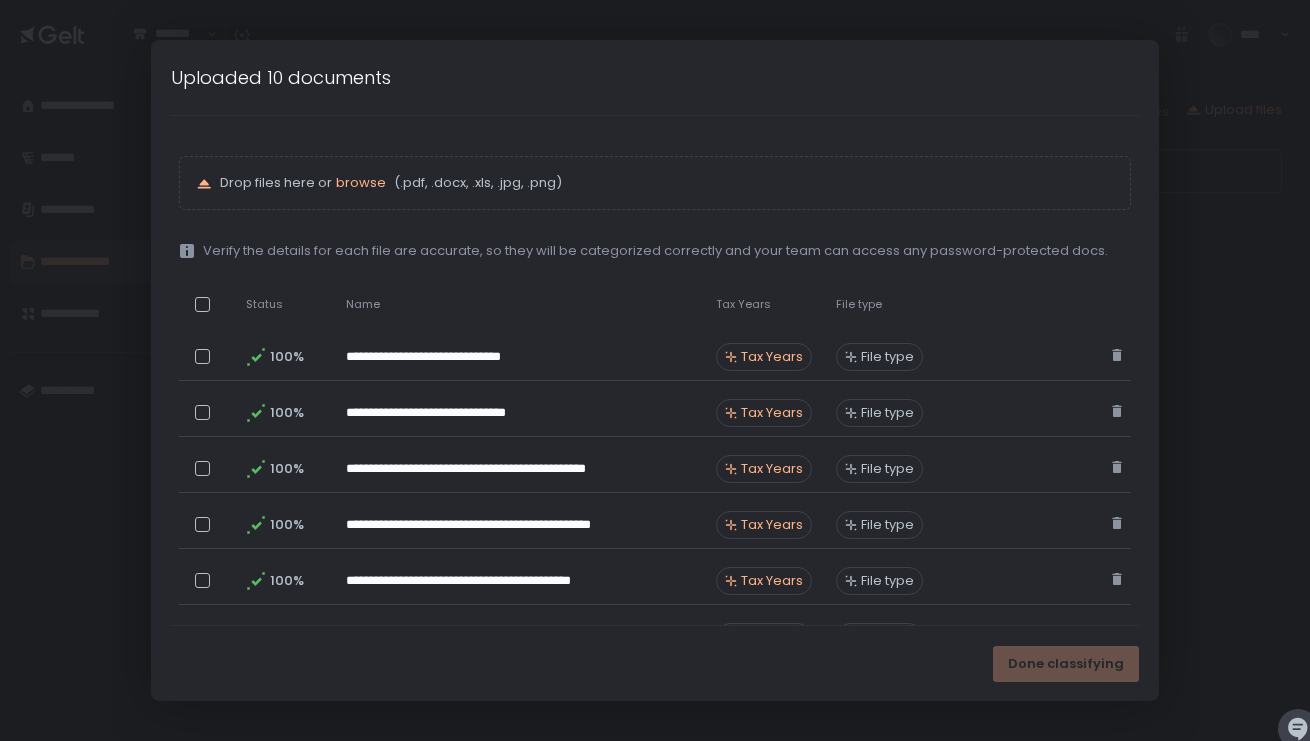 click on "Tax Years" 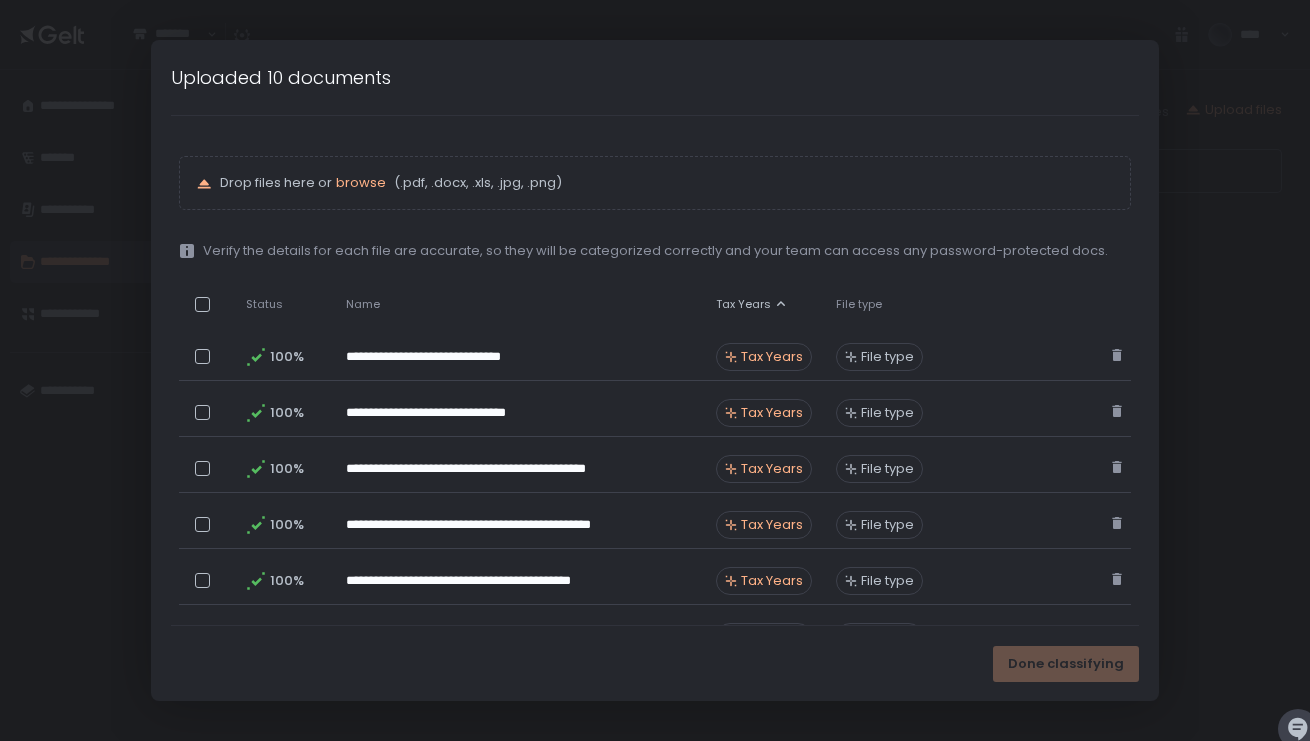 click on "Tax Years" at bounding box center (772, 357) 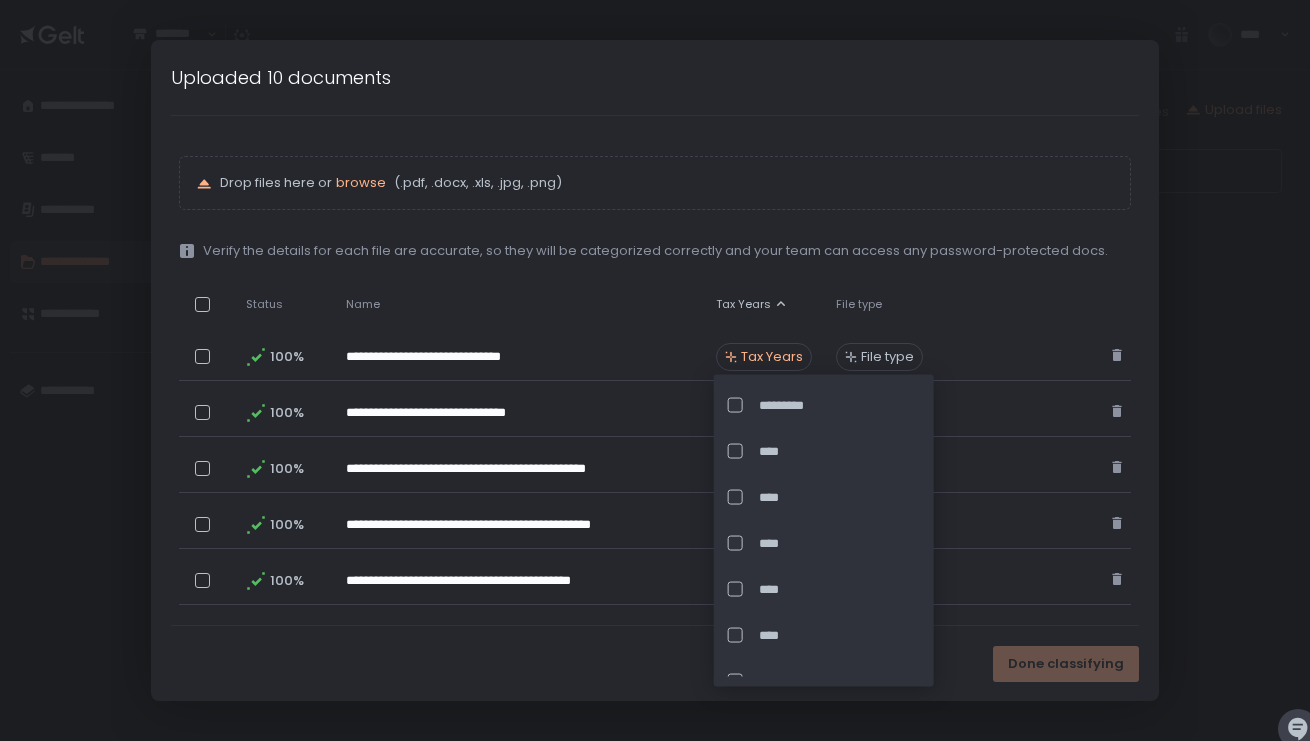 click at bounding box center (735, 543) 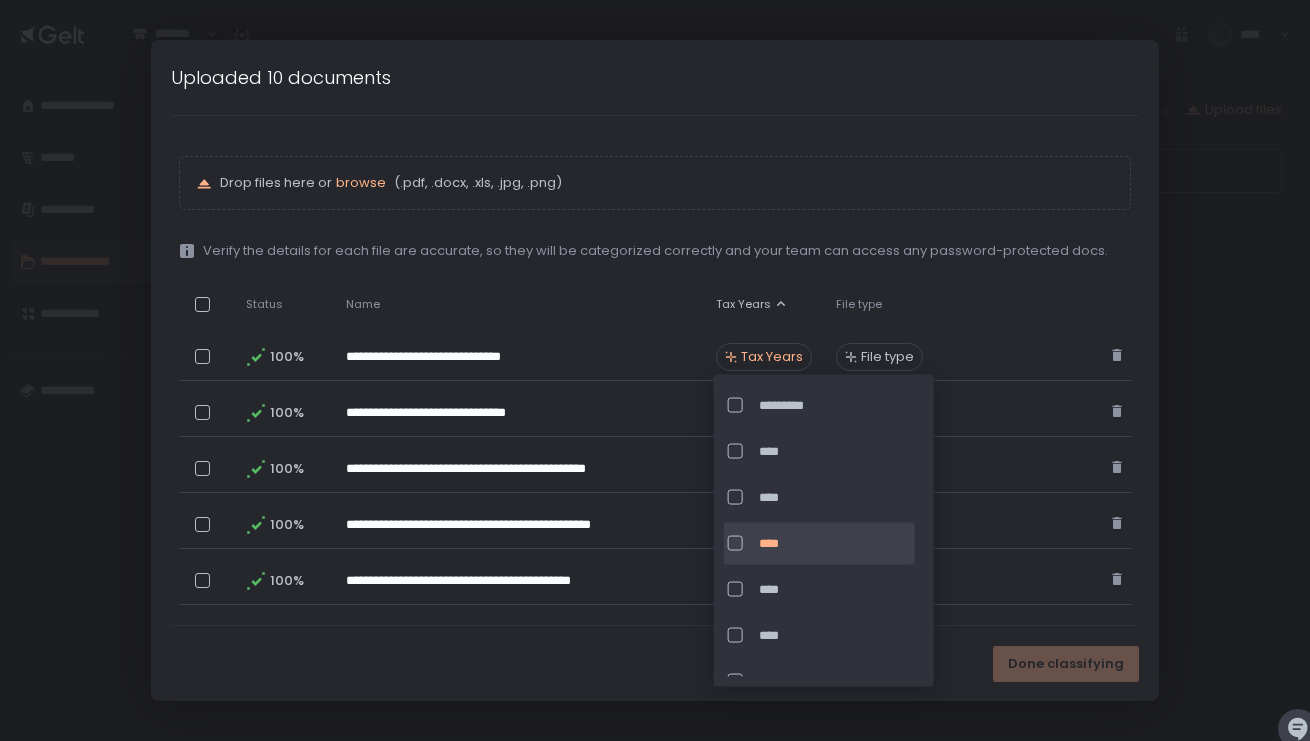 click on "File type" at bounding box center [887, 357] 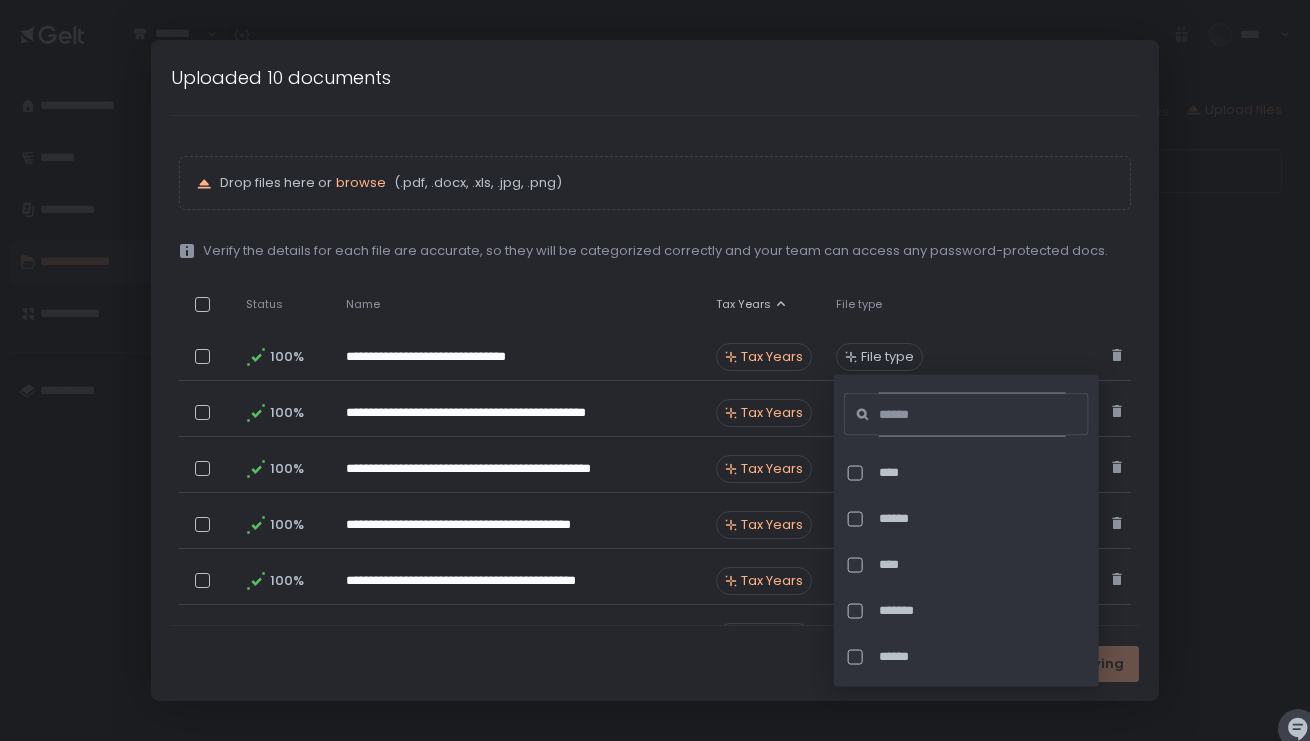 click 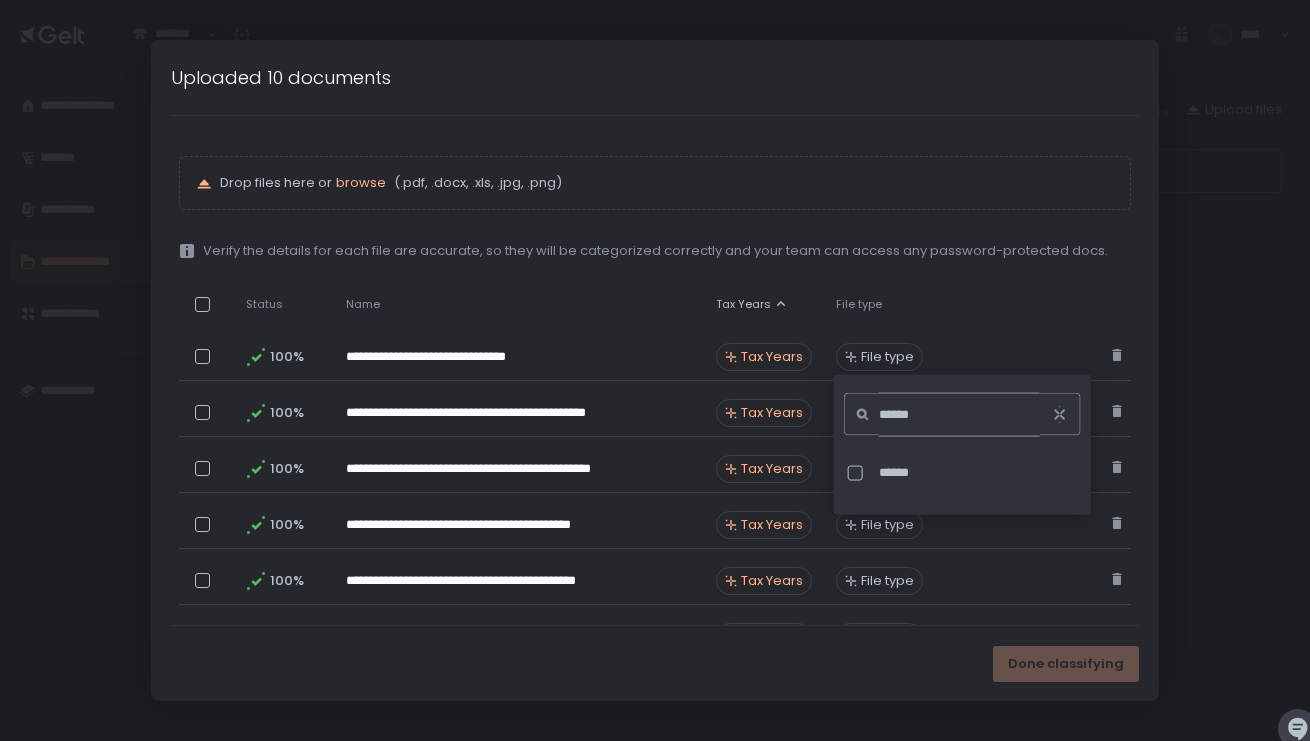 type on "******" 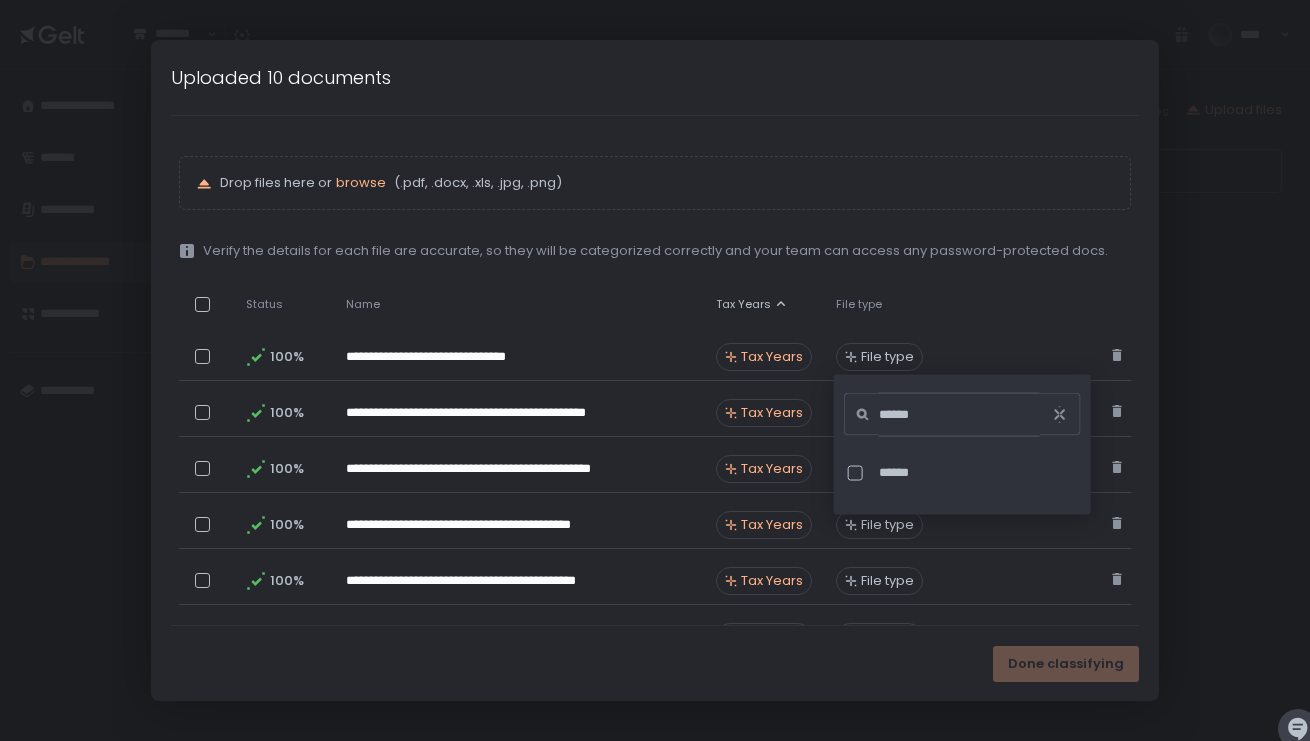 click at bounding box center (855, 472) 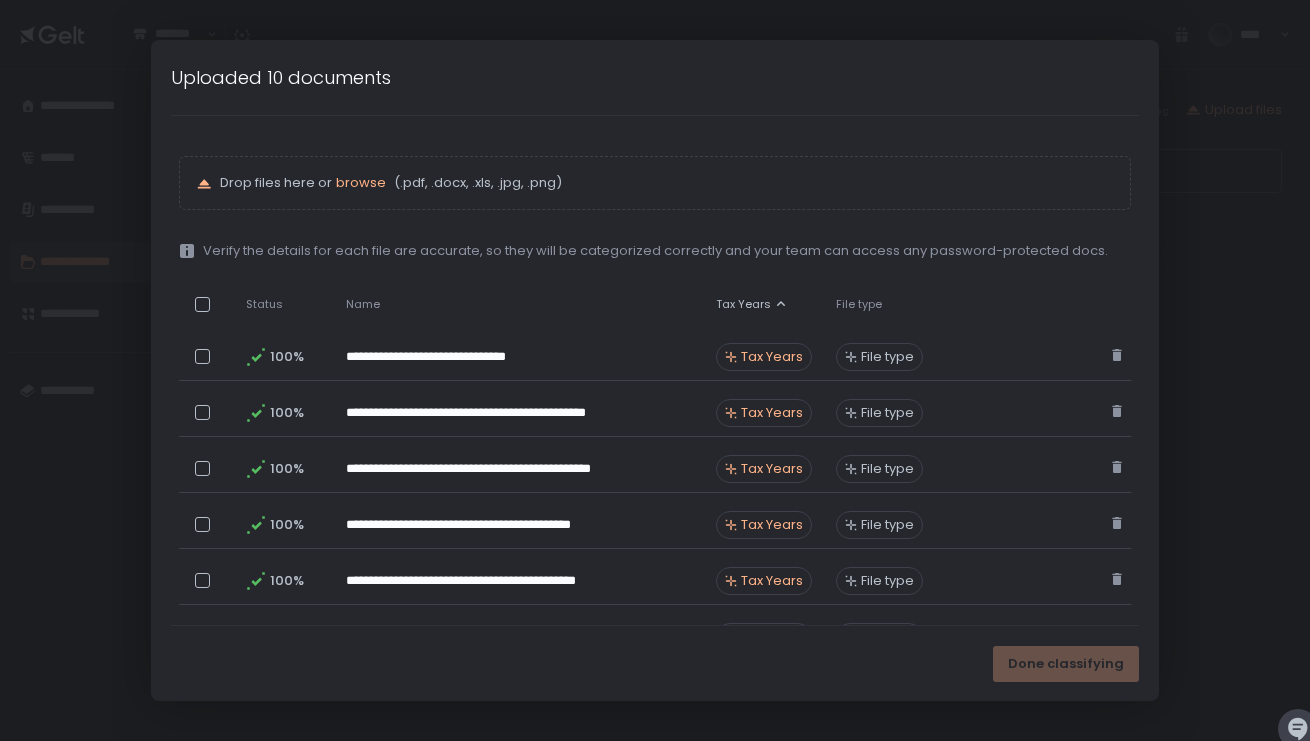 click on "Tax Years" at bounding box center (772, 413) 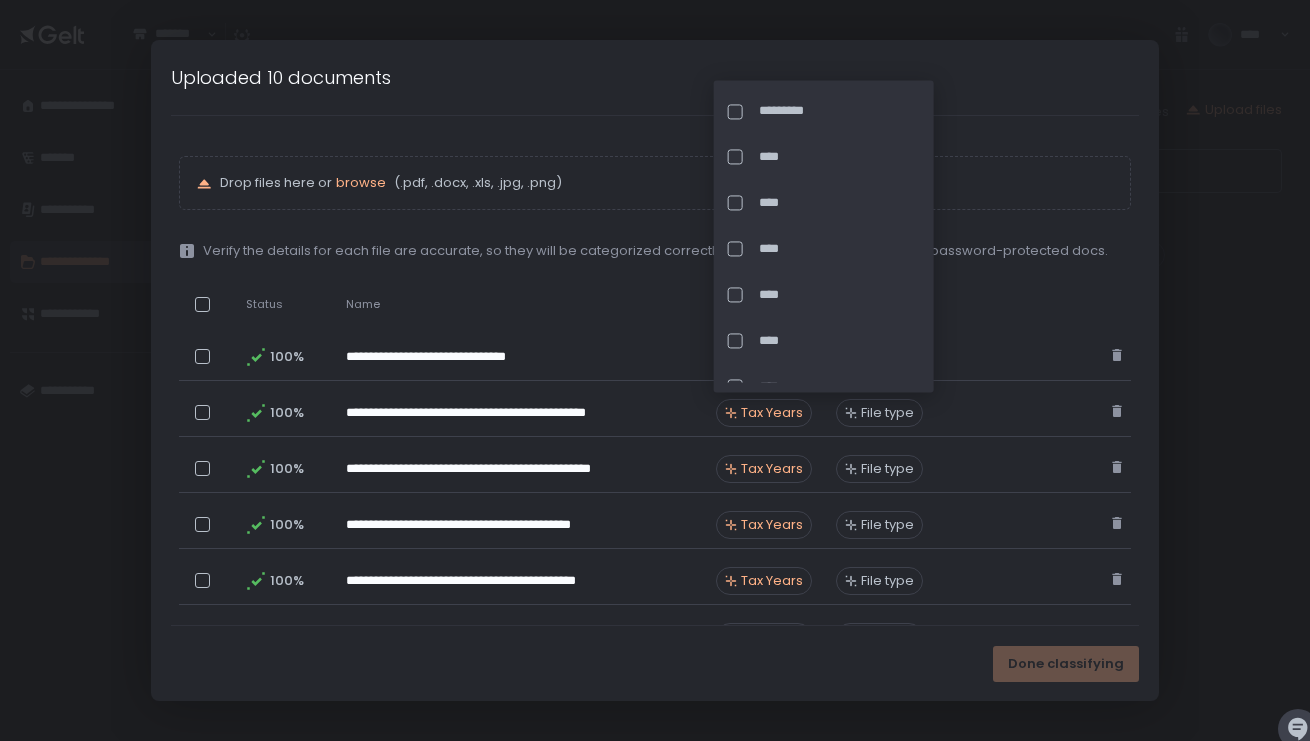 click on "**********" at bounding box center [655, 584] 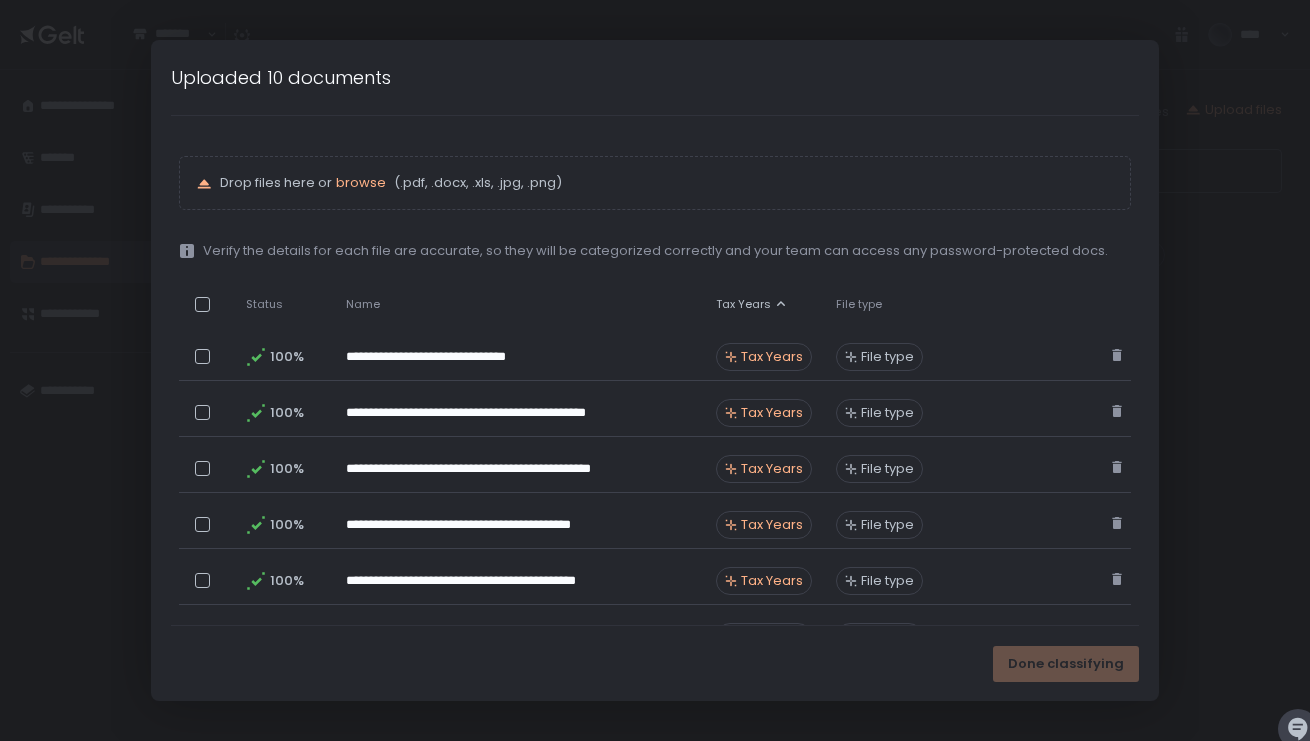 click on "Tax Years" at bounding box center [772, 357] 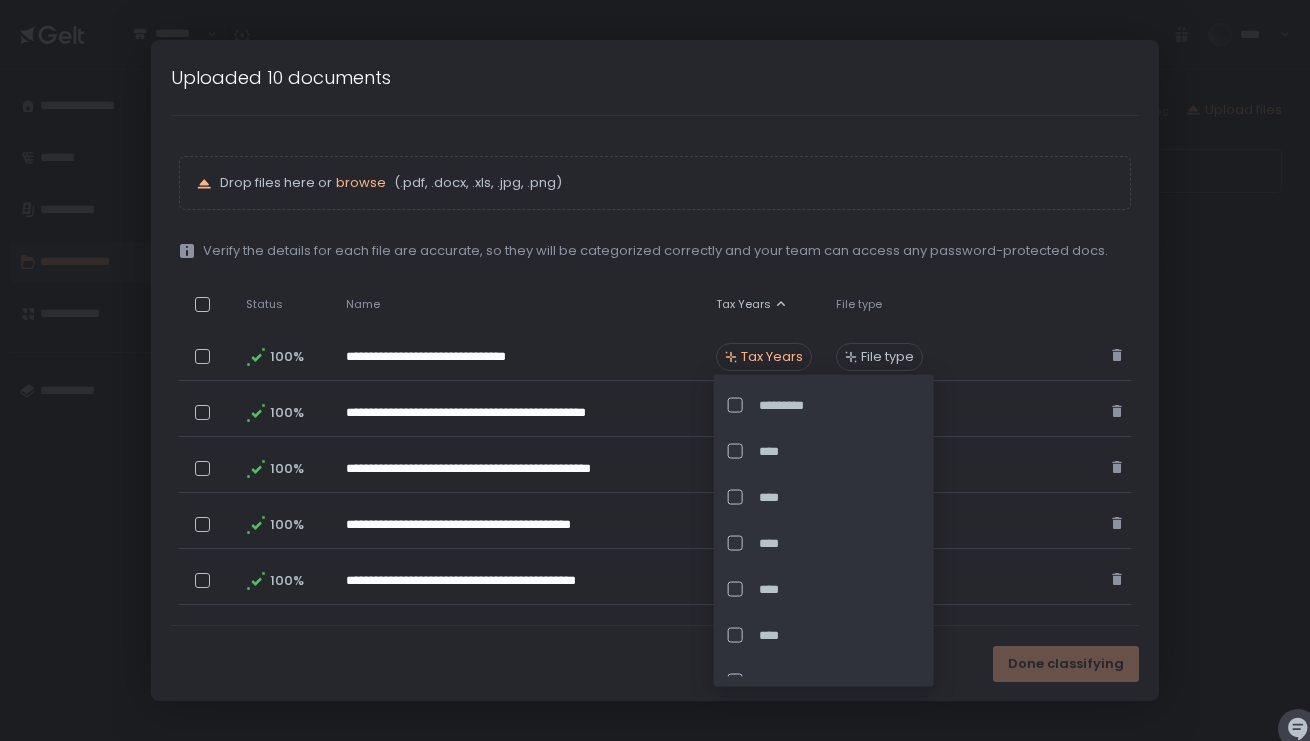 click at bounding box center [735, 543] 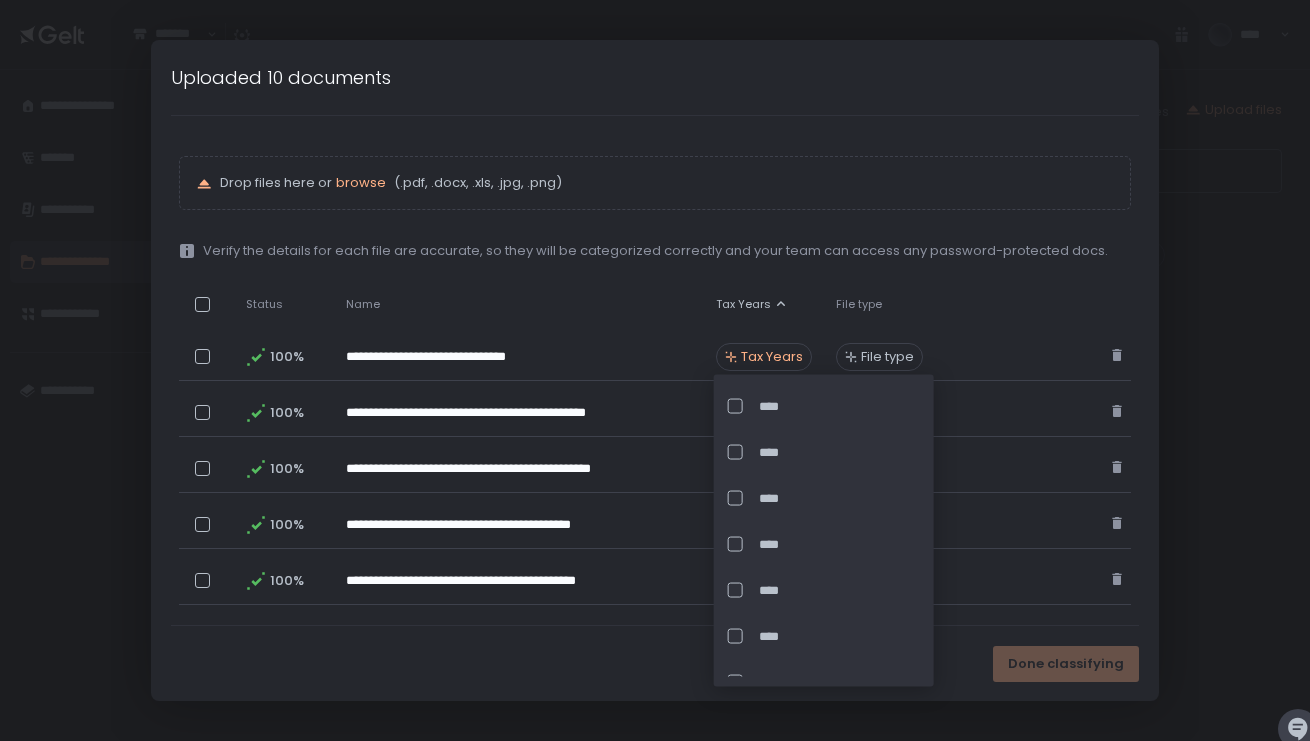 scroll, scrollTop: 807, scrollLeft: 0, axis: vertical 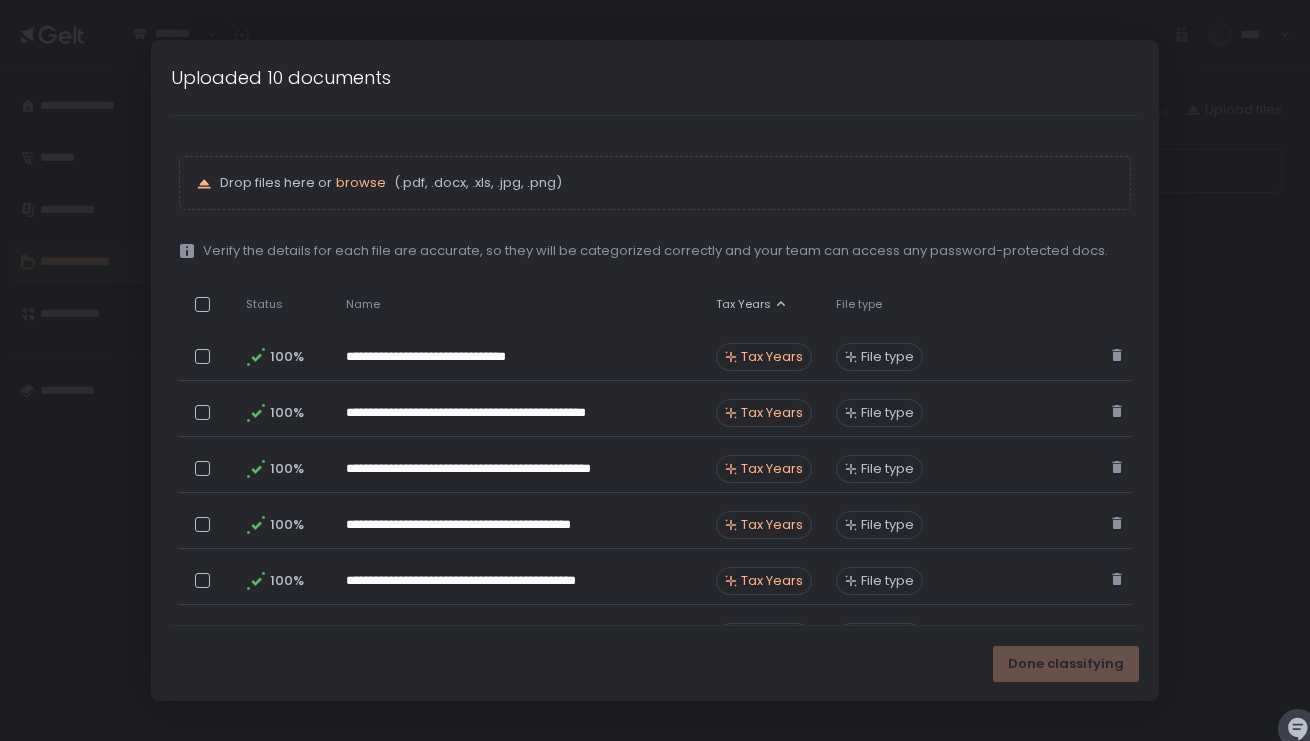 click on "Password" 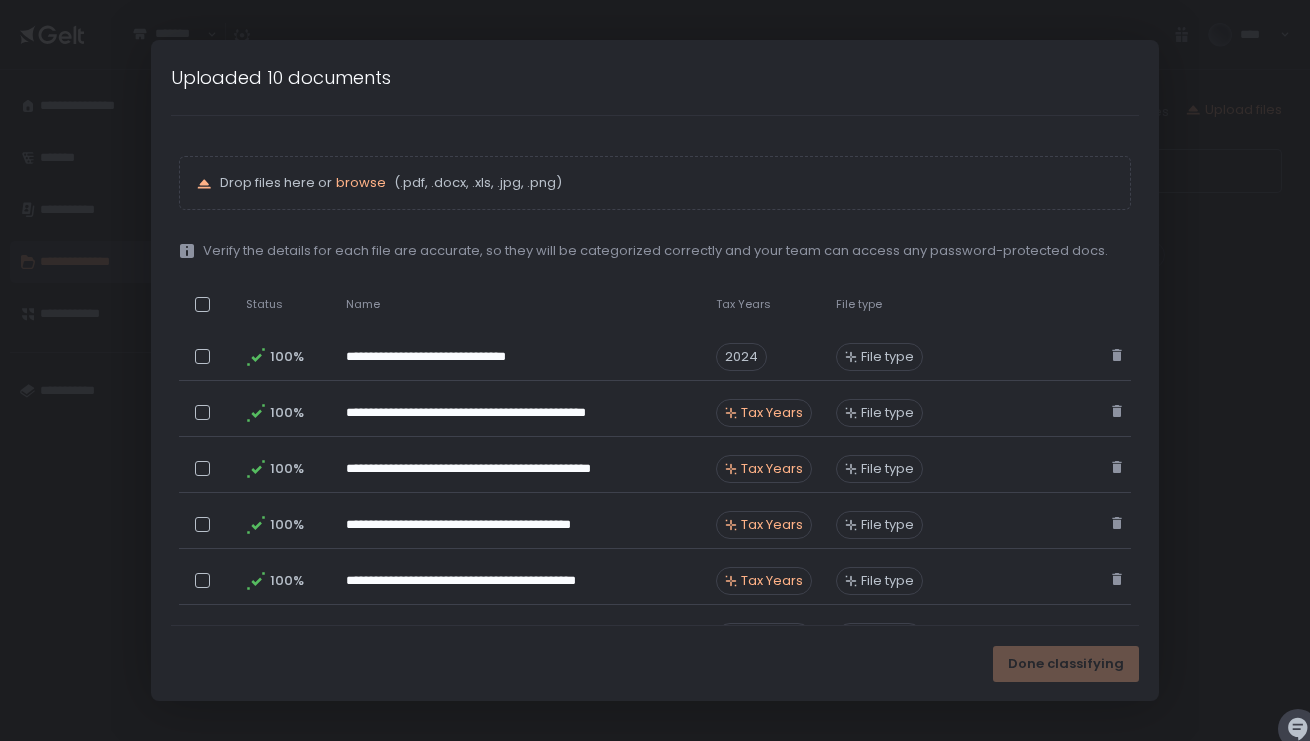 click on "File type" at bounding box center (887, 357) 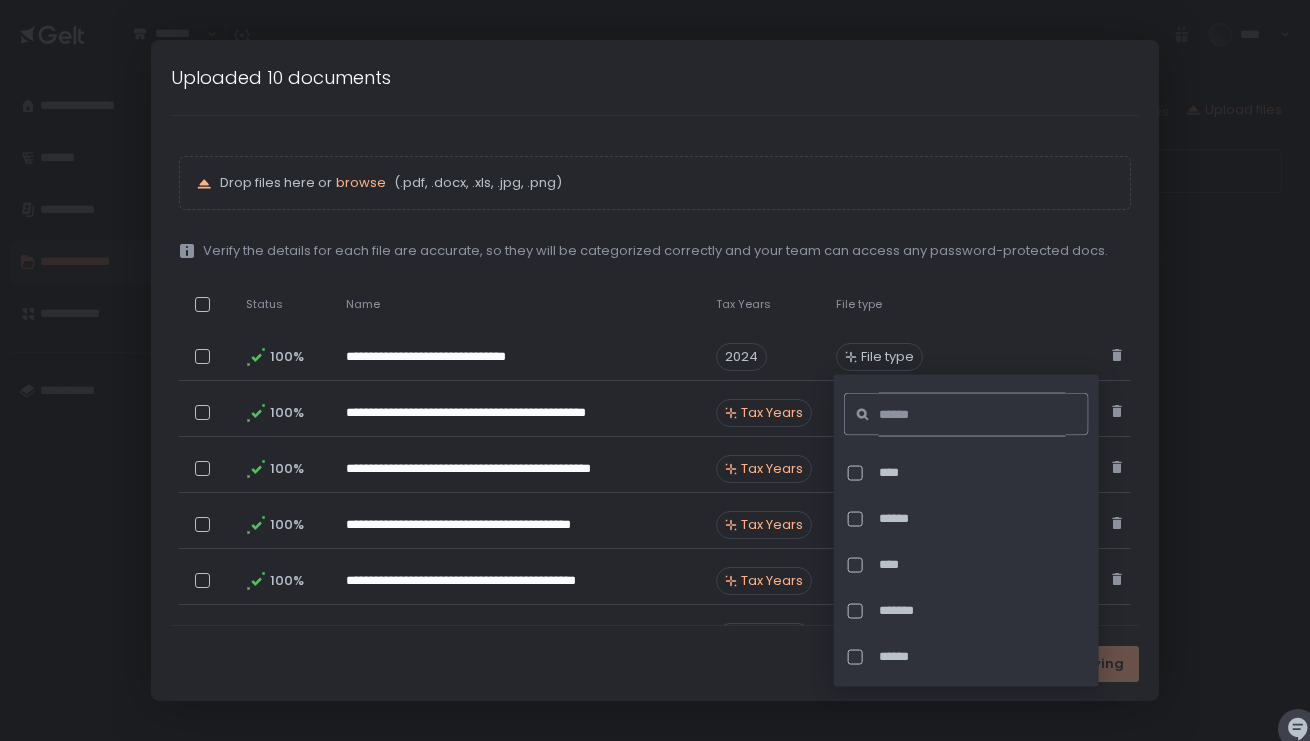 click 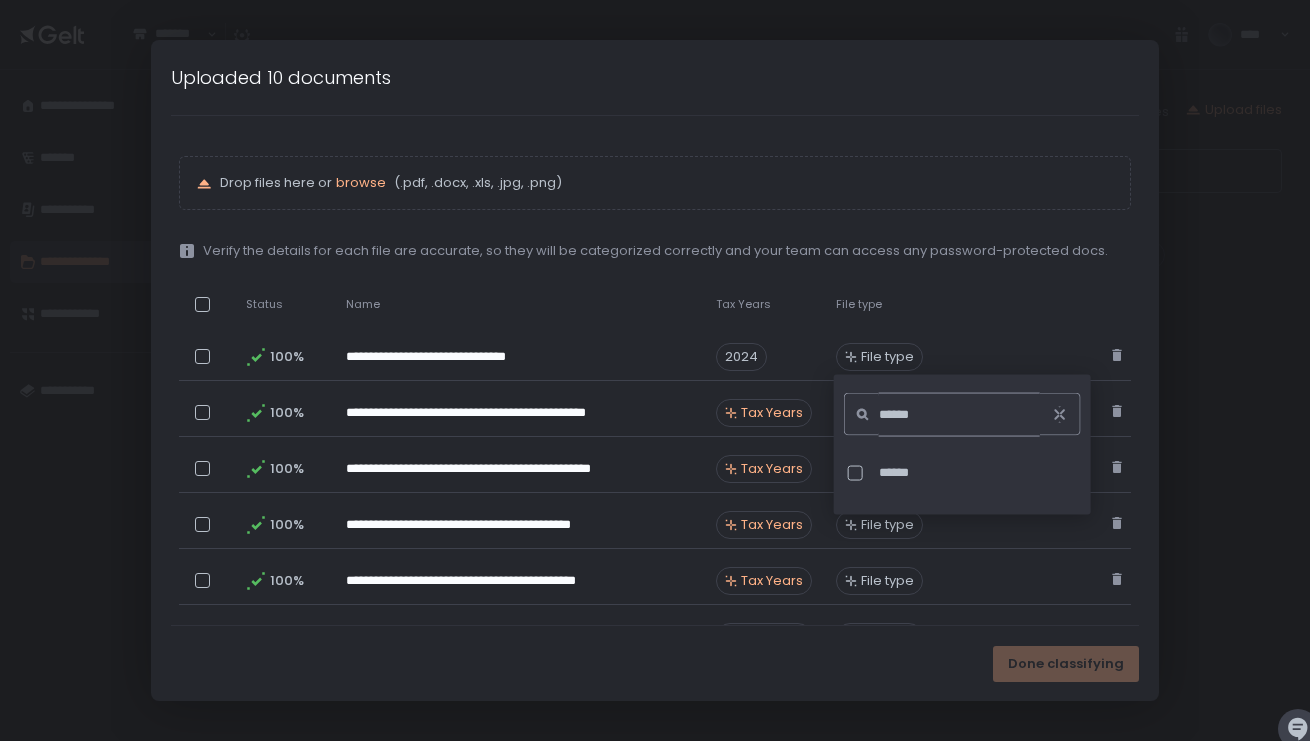 type on "******" 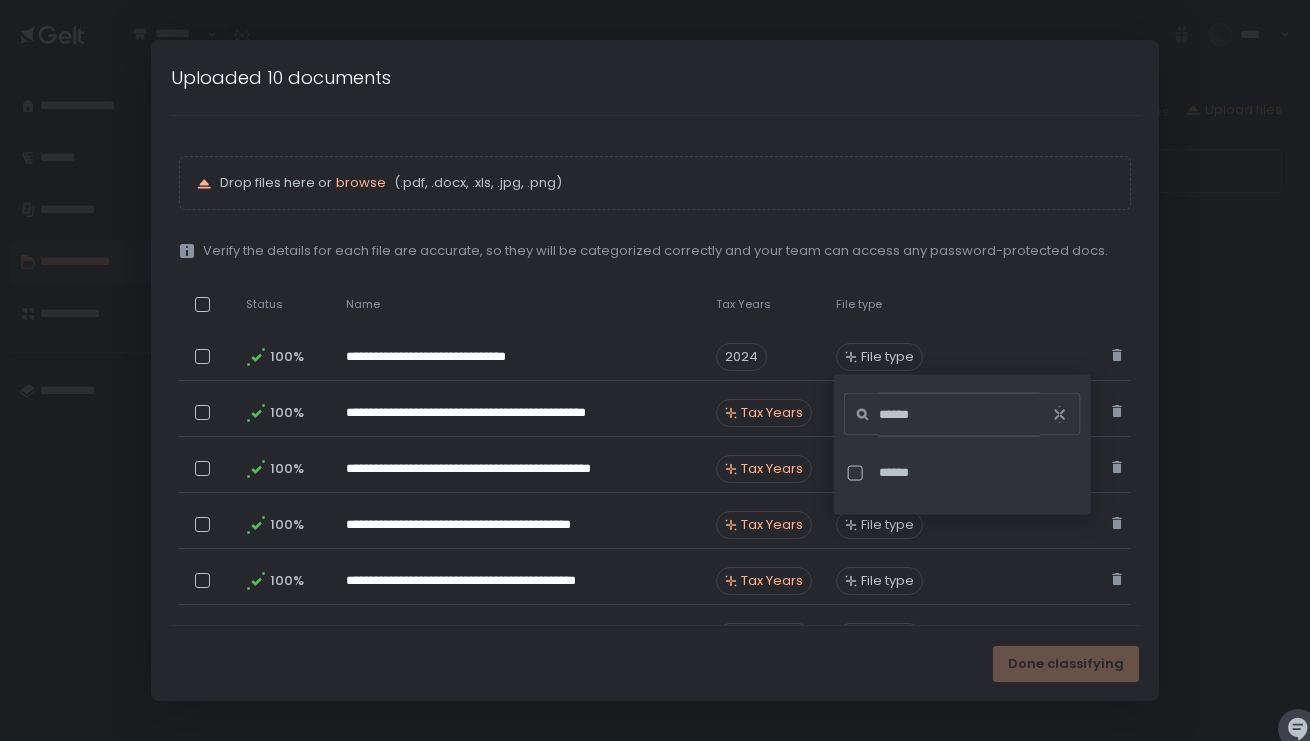 click at bounding box center [855, 472] 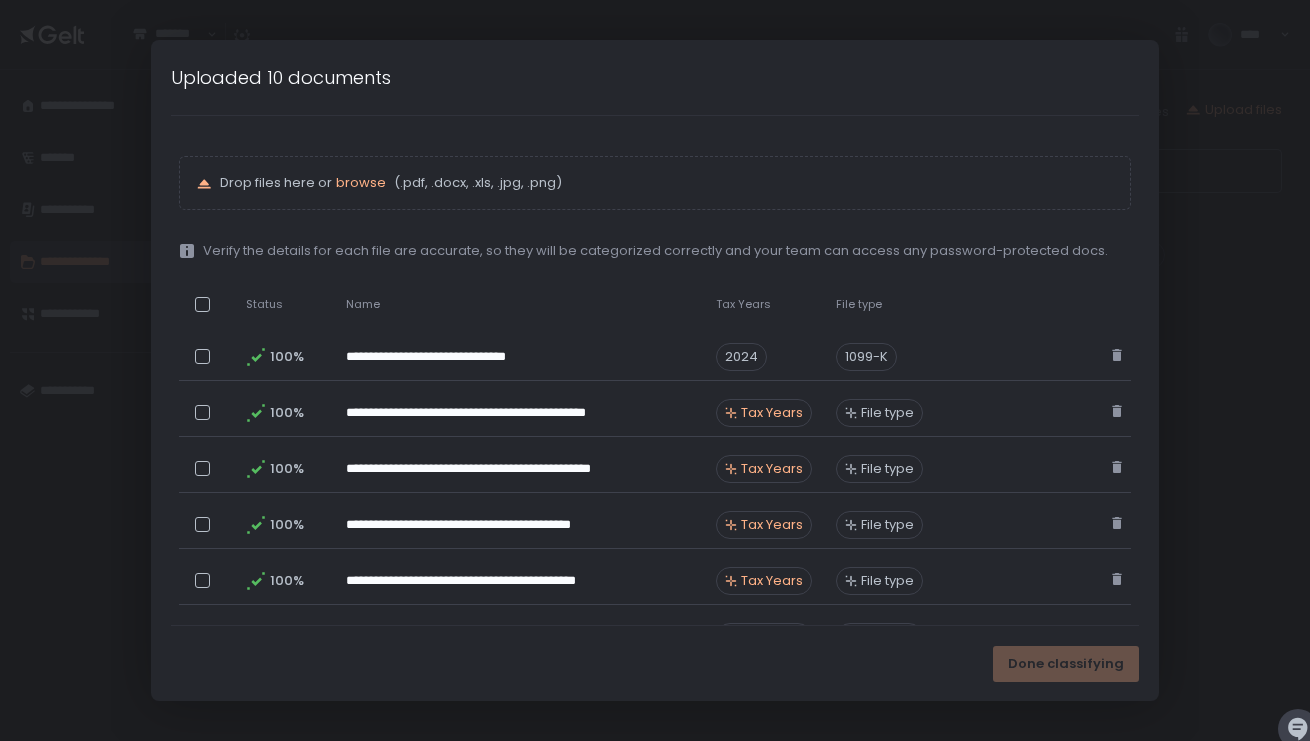 click on "Name" 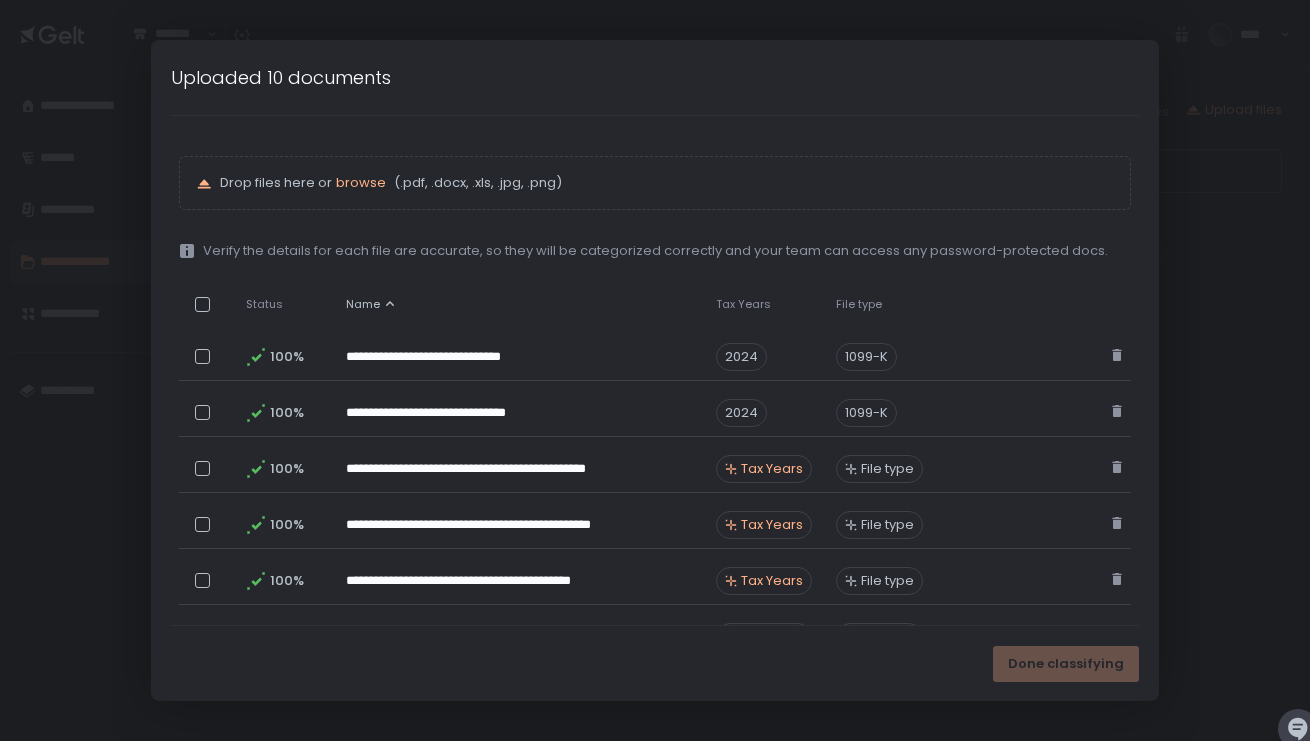 click on "Tax Years" at bounding box center [772, 469] 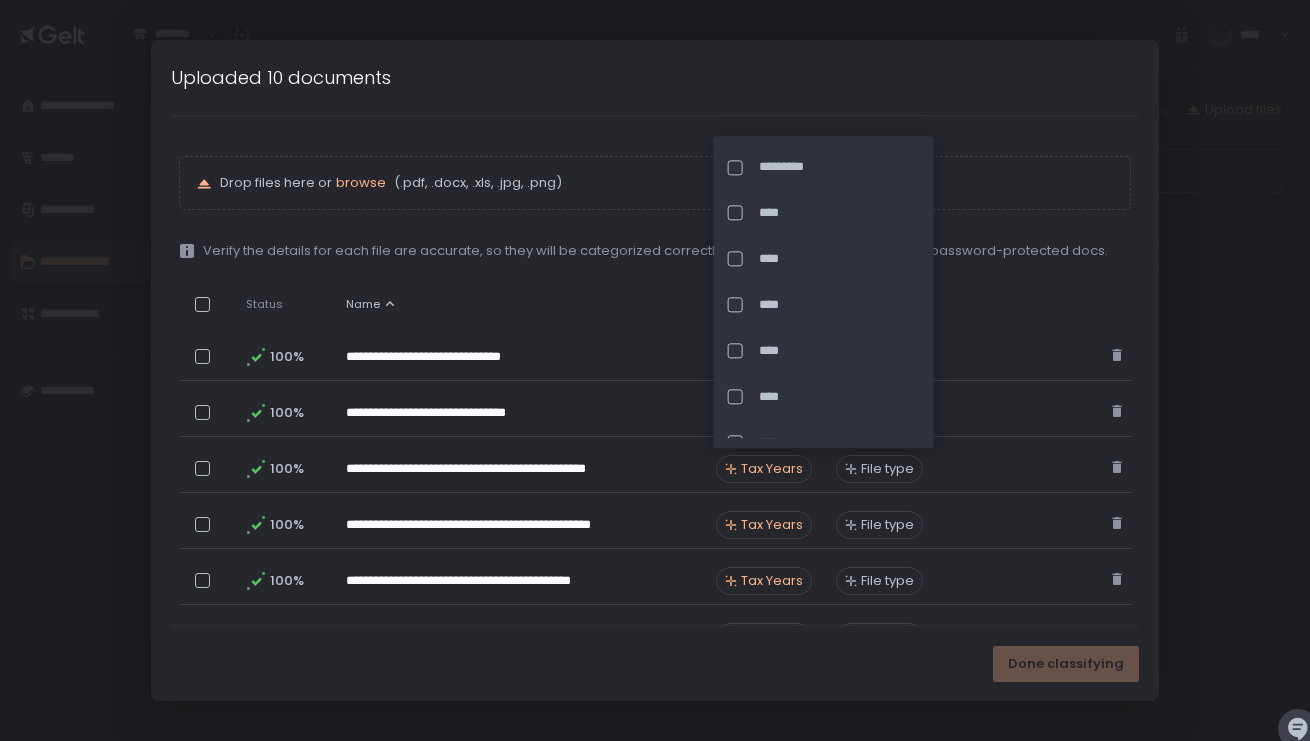 click at bounding box center [735, 305] 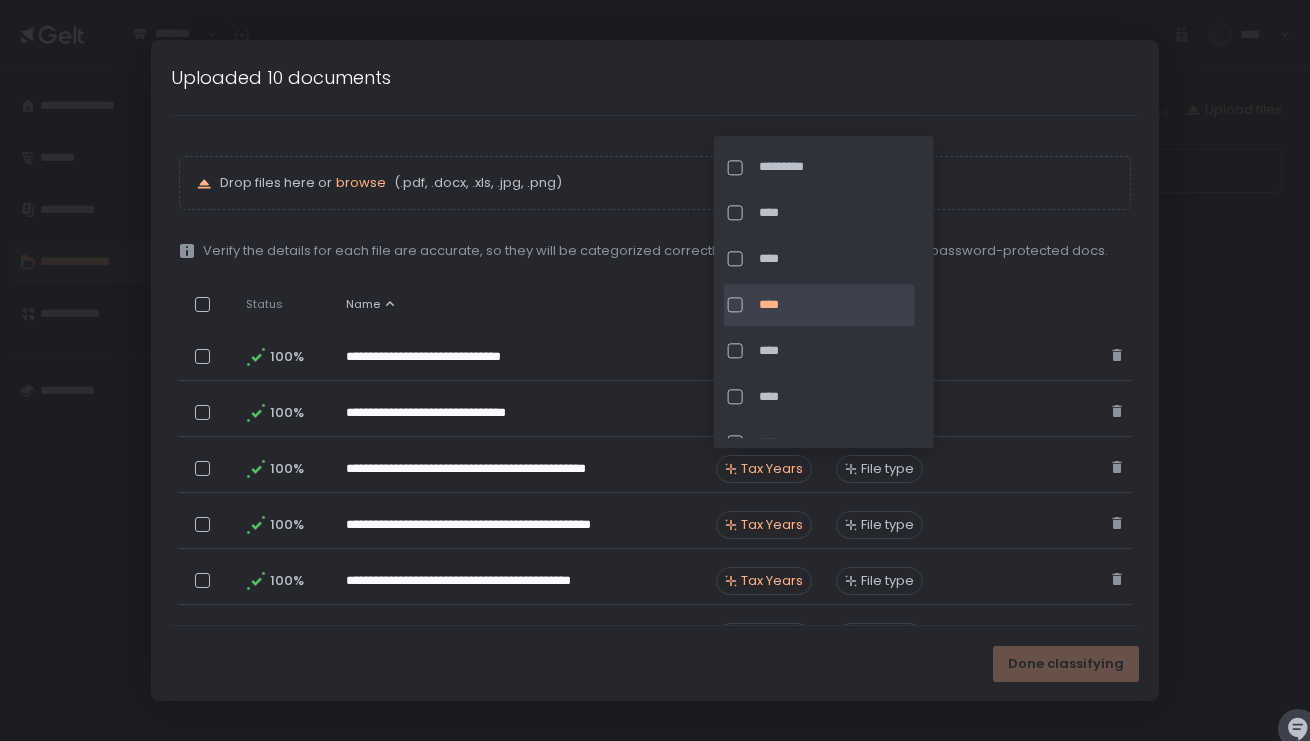 click 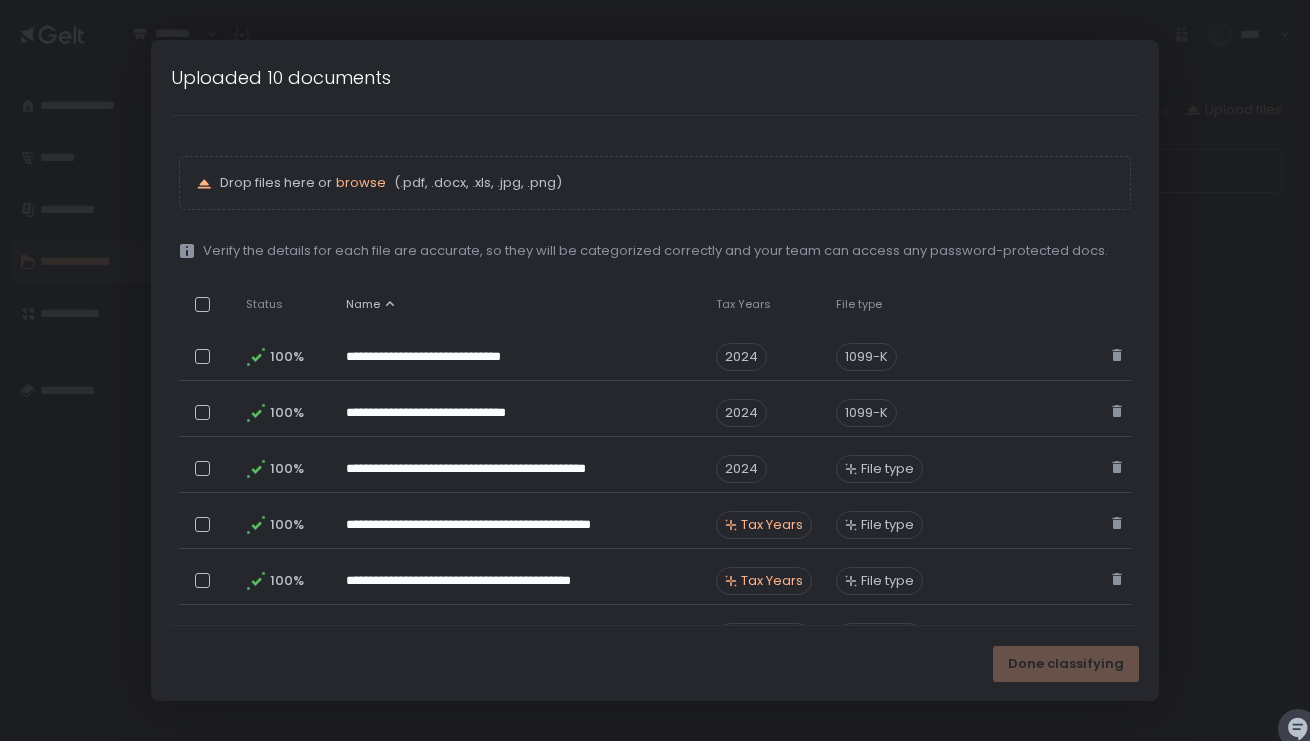 click on "File type" at bounding box center [887, 469] 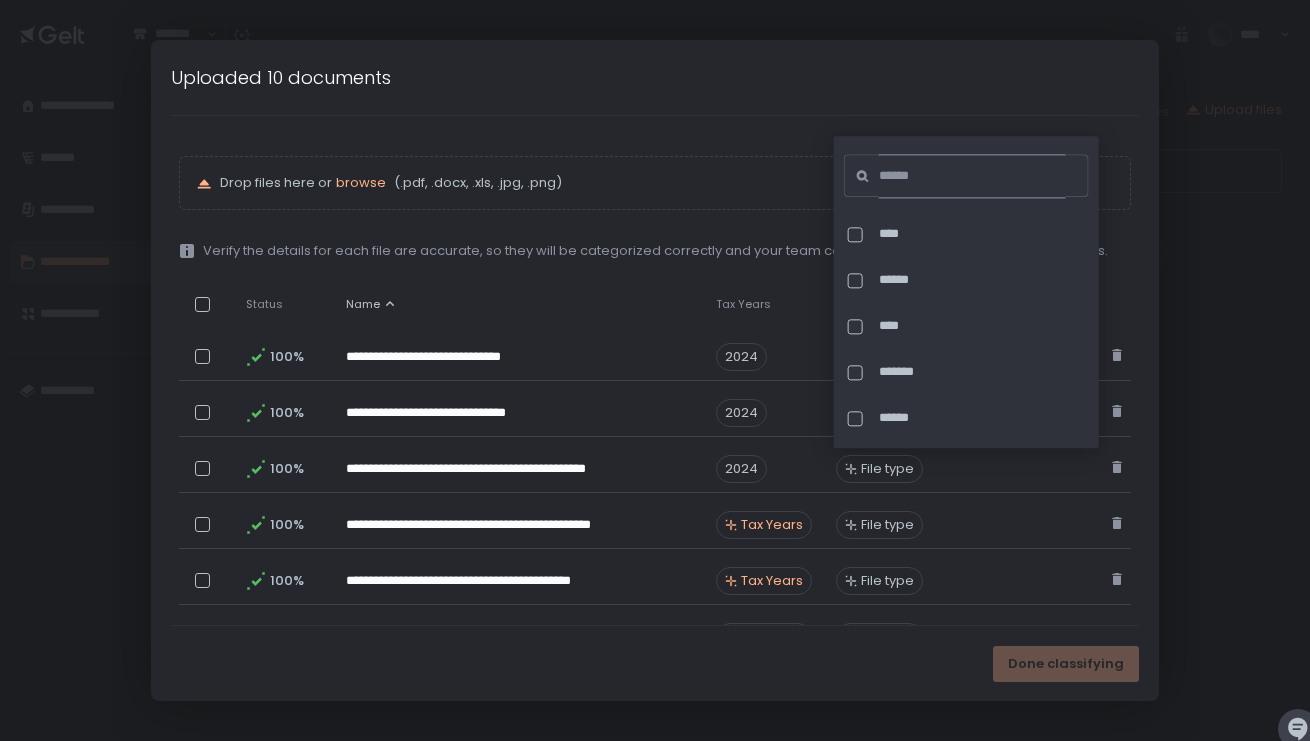 click 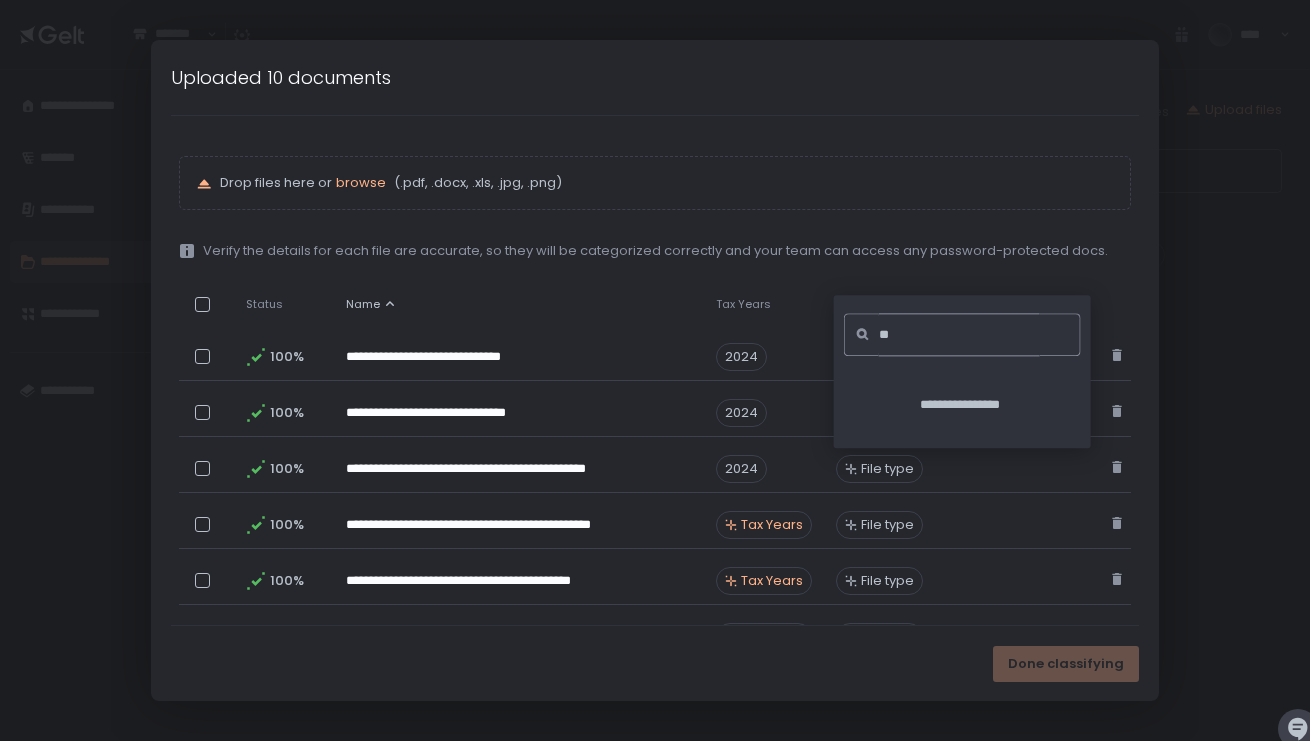 type on "*" 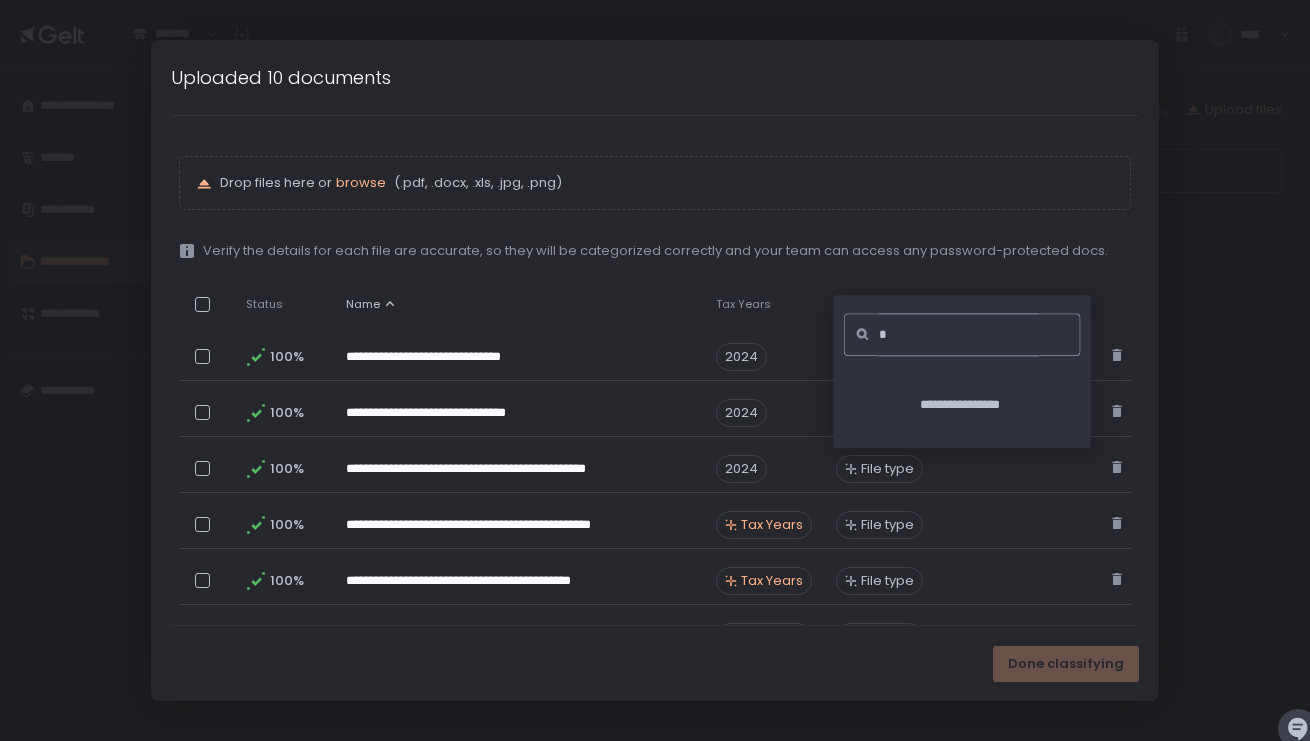 type 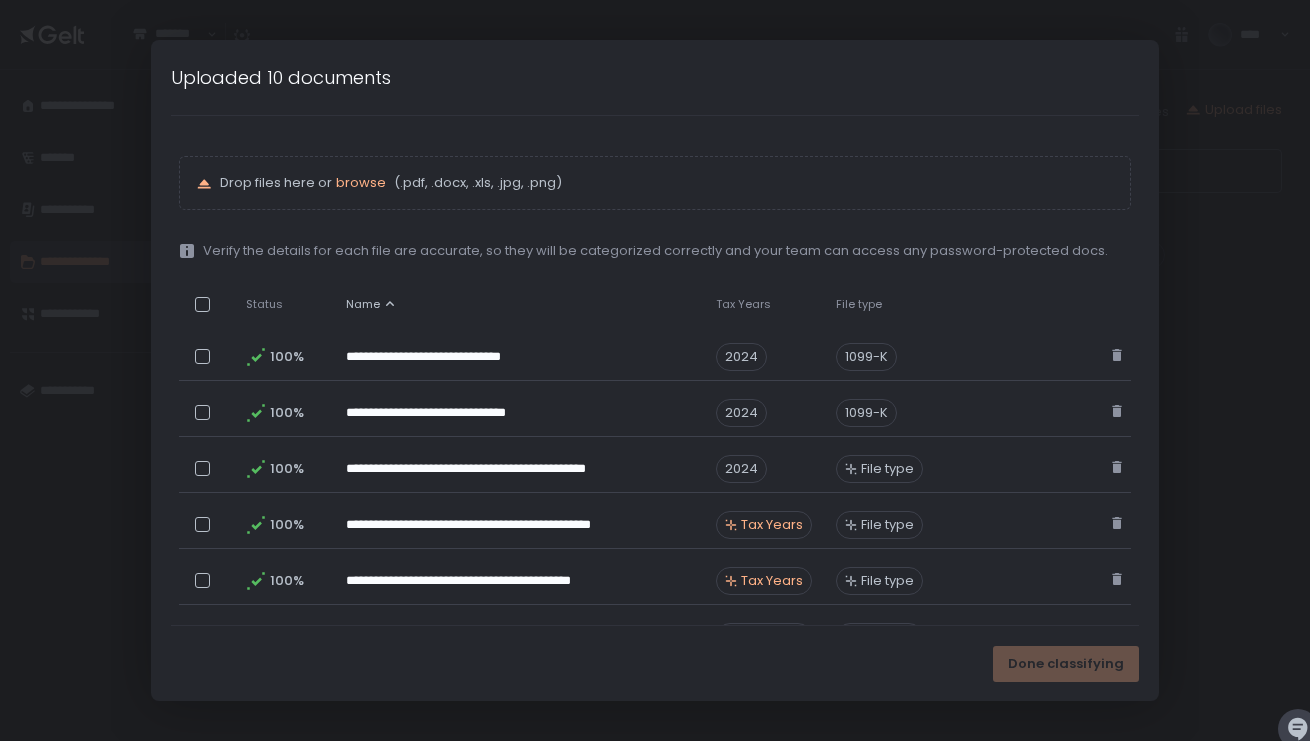click on "Tax Years" at bounding box center [772, 525] 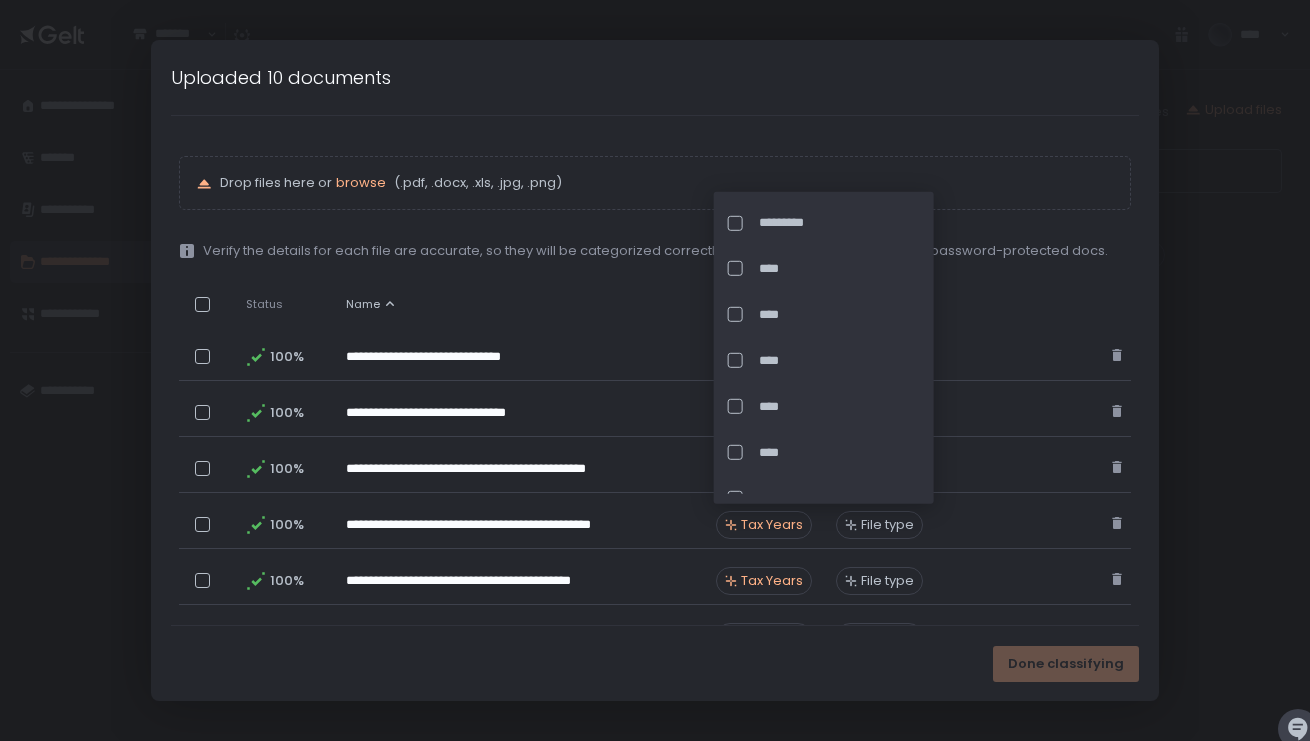 click at bounding box center (735, 360) 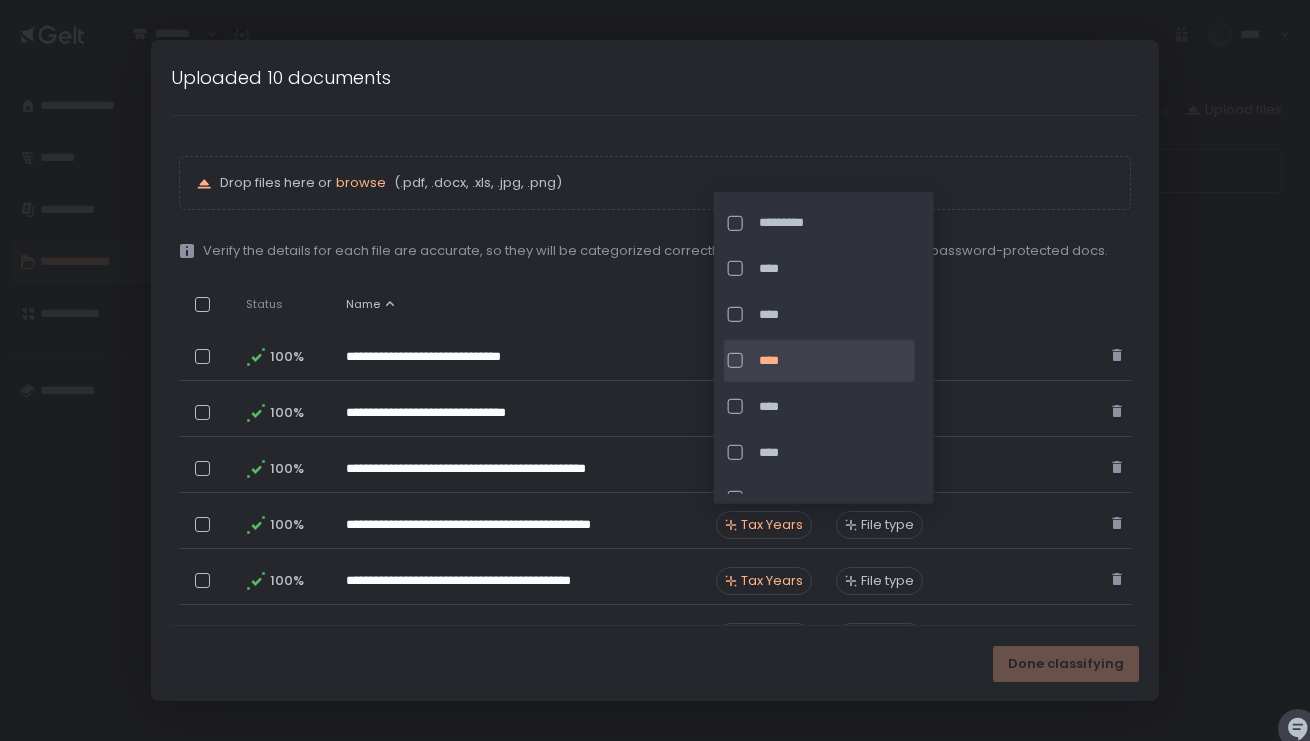 click on "Tax Years" at bounding box center [772, 581] 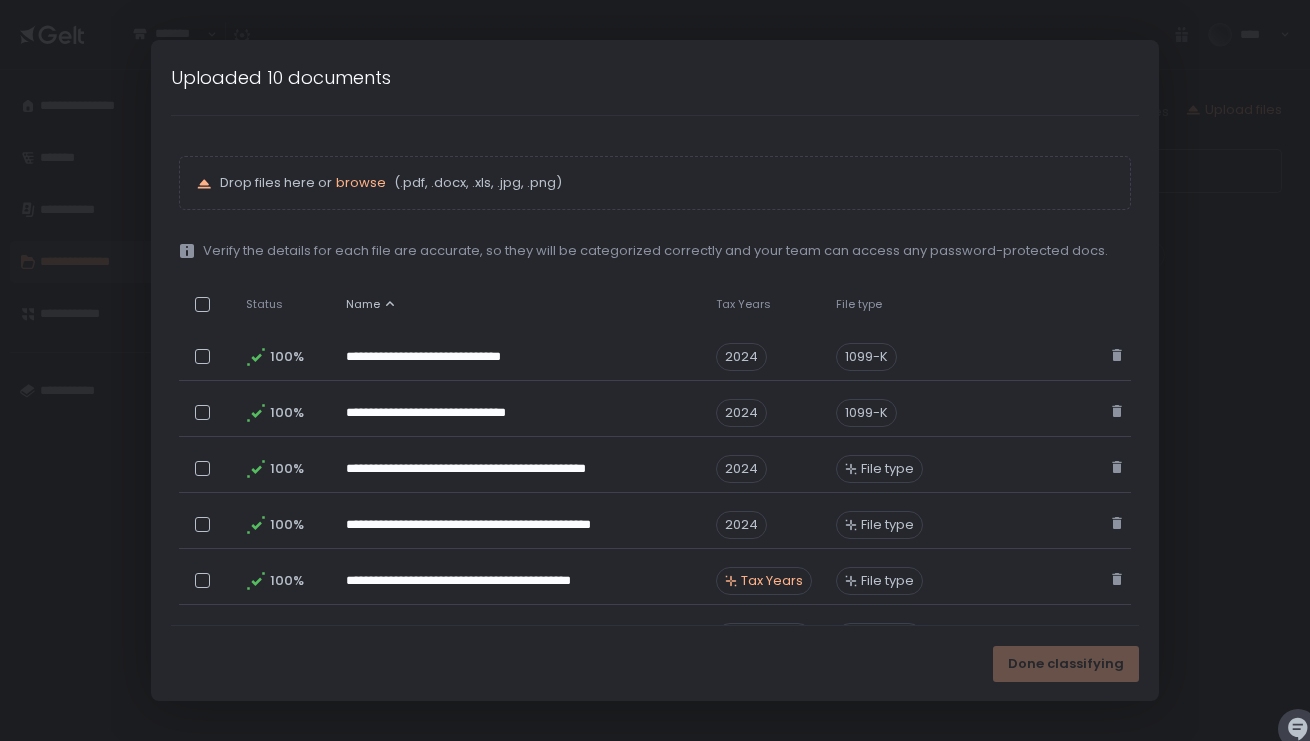 click on "Tax Years" at bounding box center [772, 581] 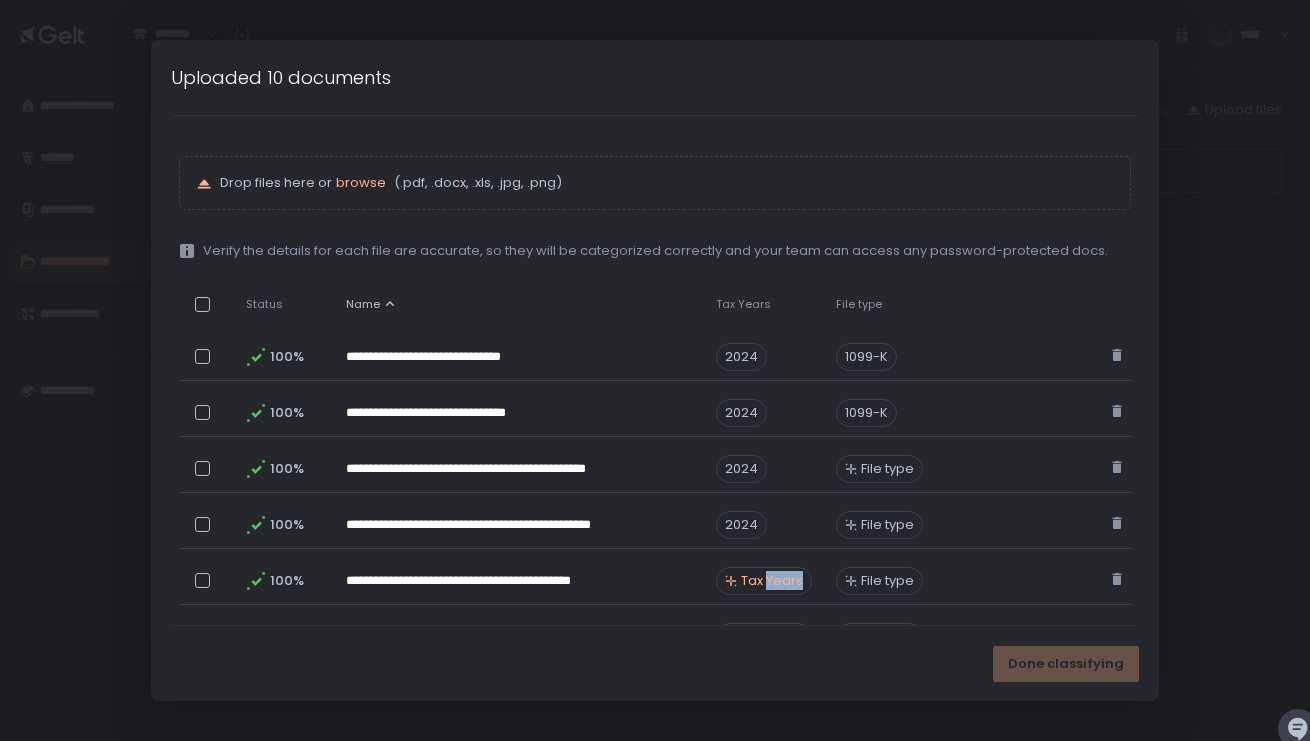 click on "Tax Years" at bounding box center (772, 581) 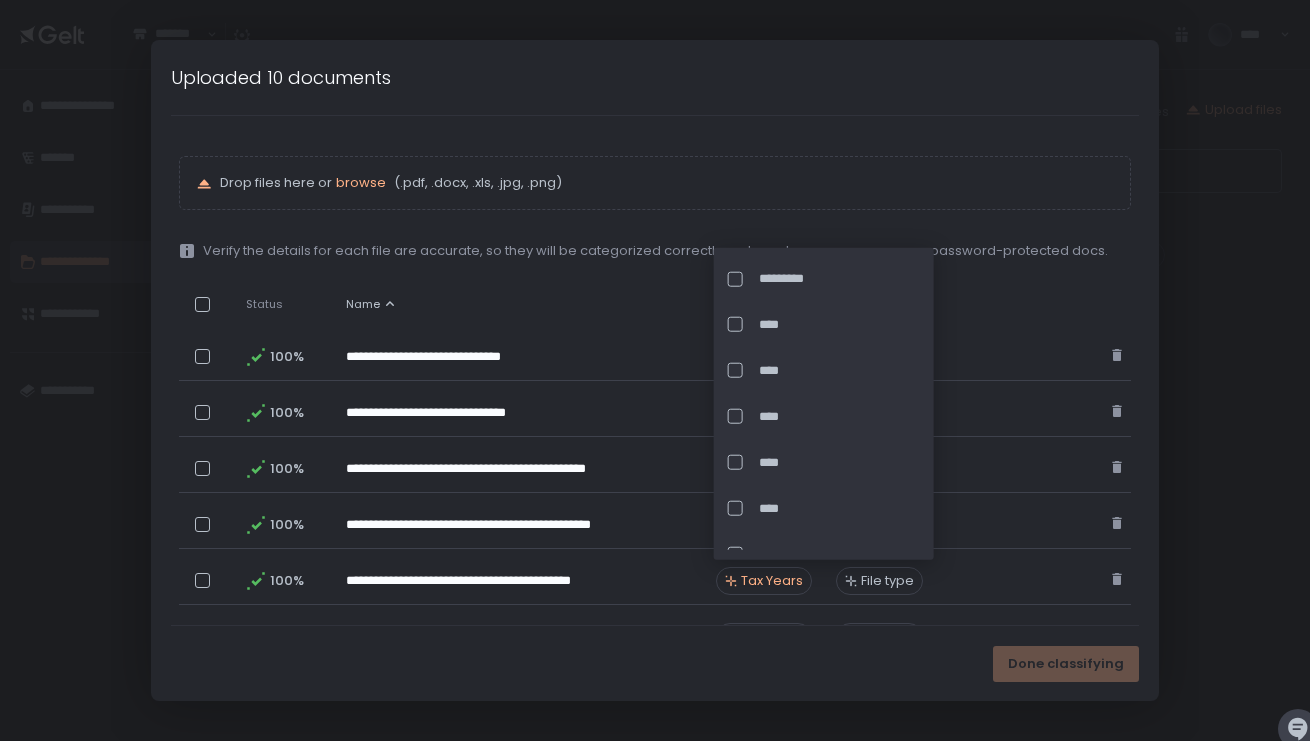 click at bounding box center [735, 416] 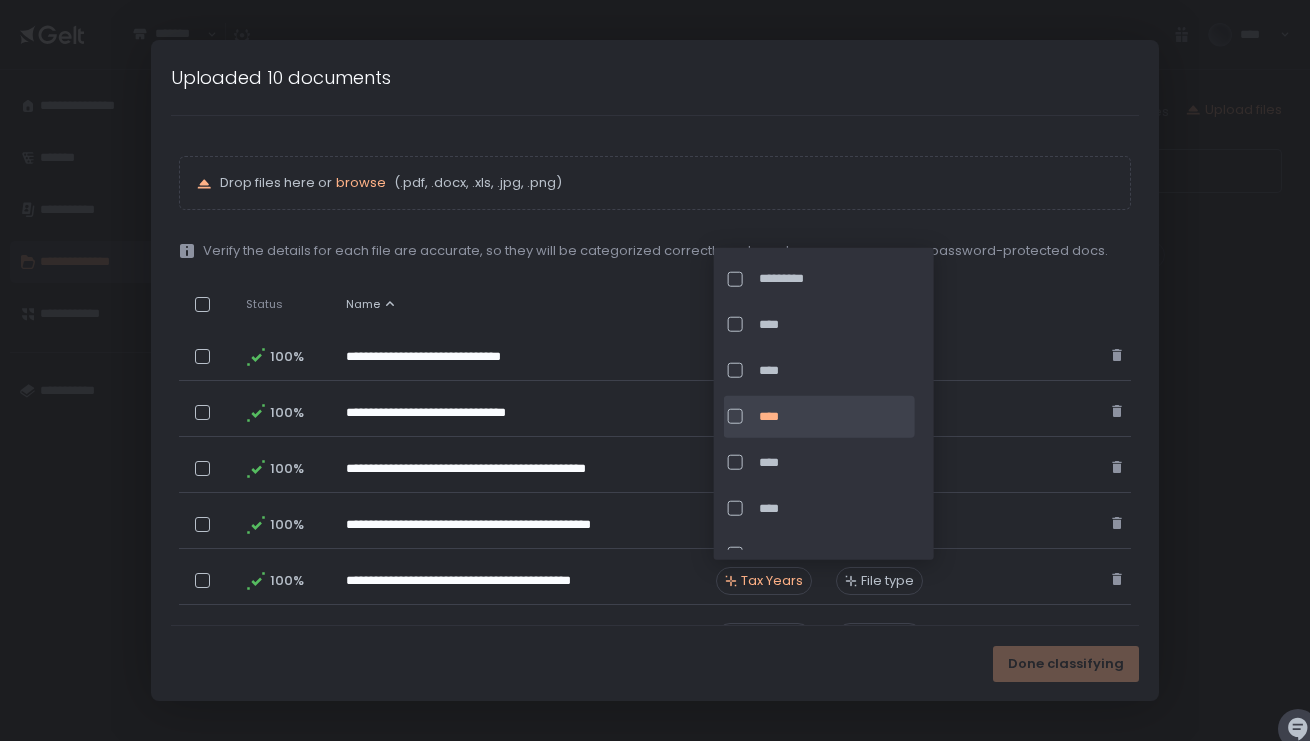 click 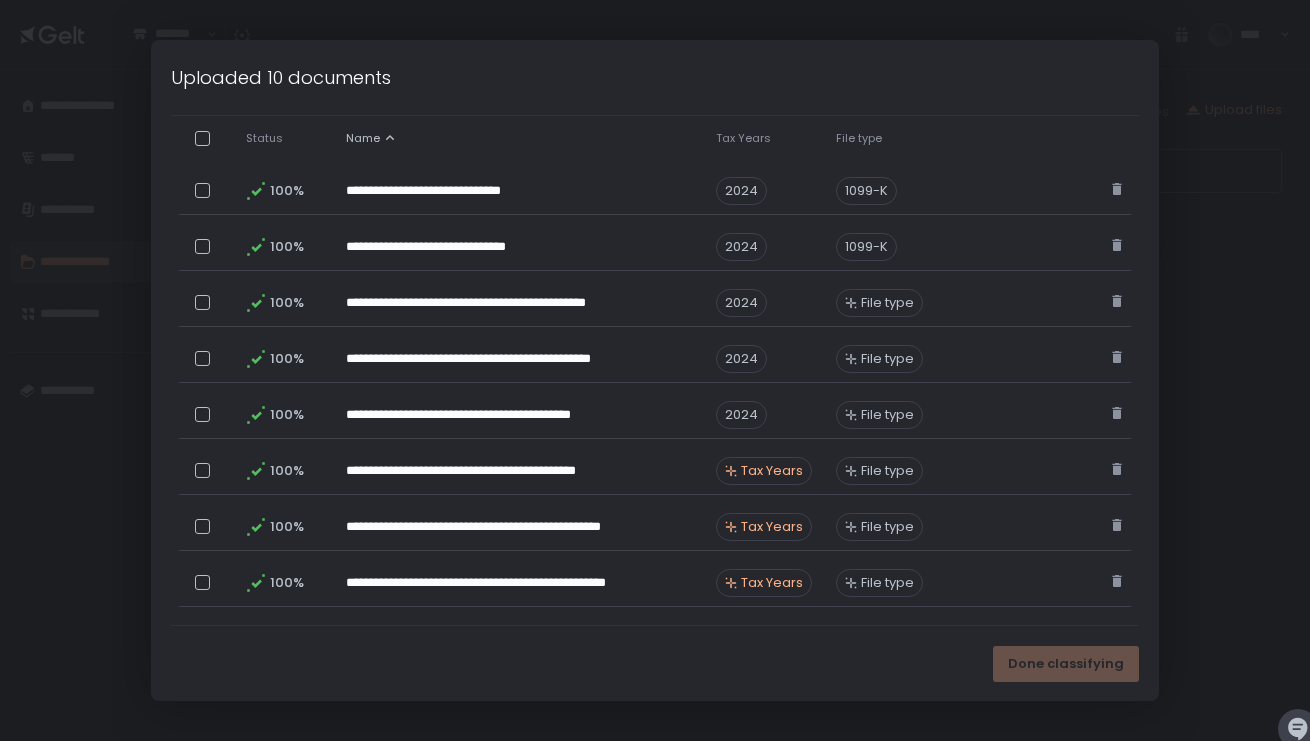 scroll, scrollTop: 304, scrollLeft: 0, axis: vertical 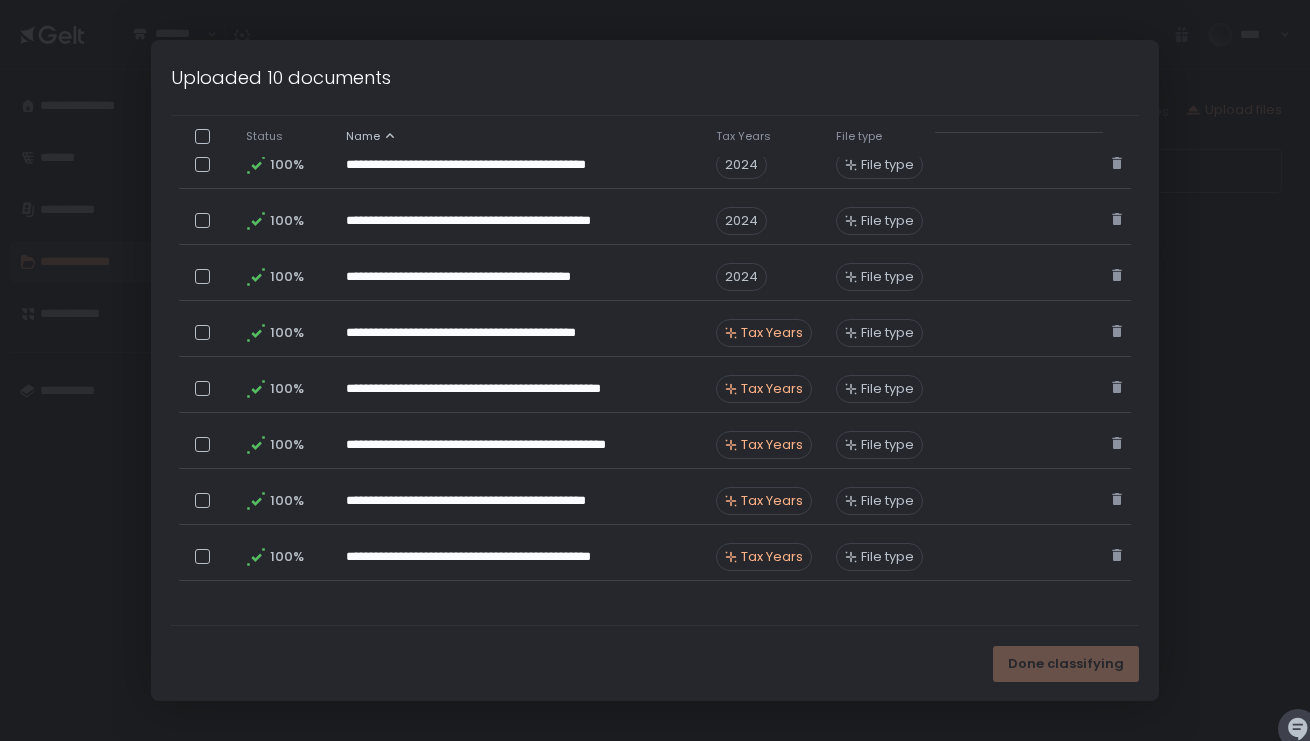 click on "Tax Years" at bounding box center (772, 333) 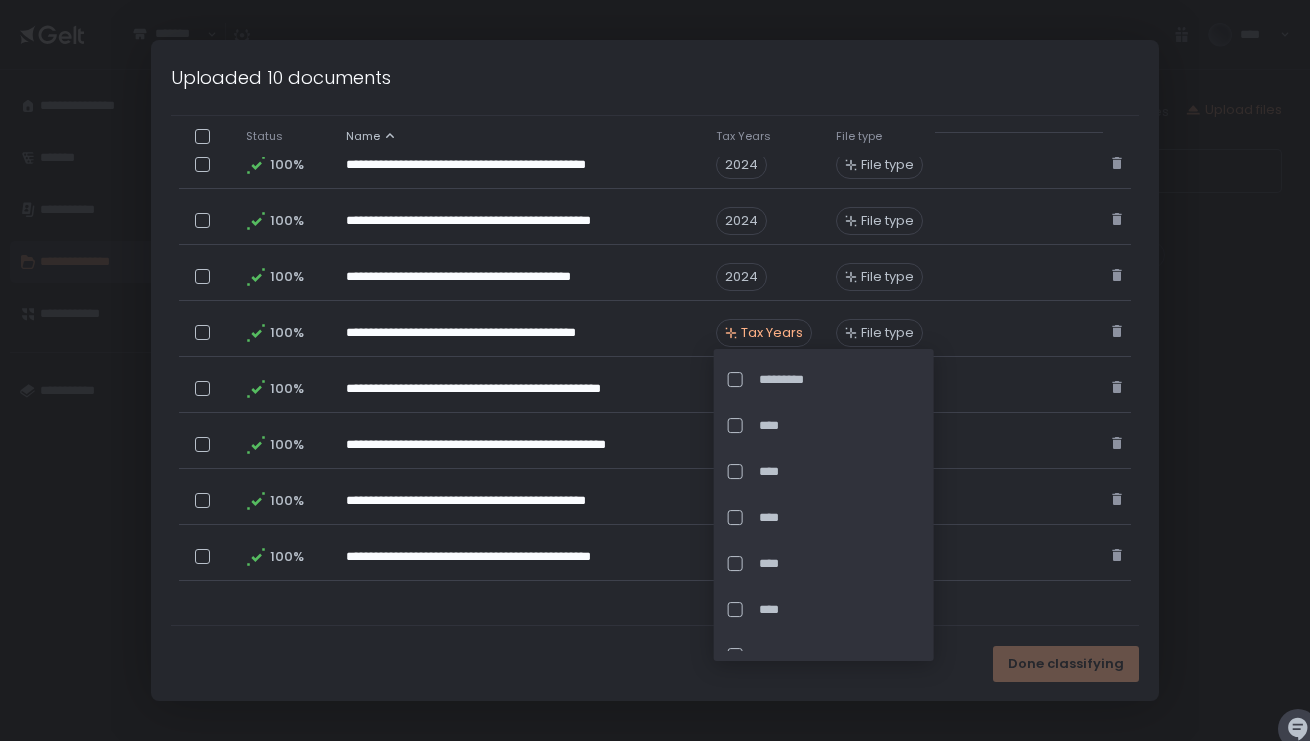 click at bounding box center (735, 518) 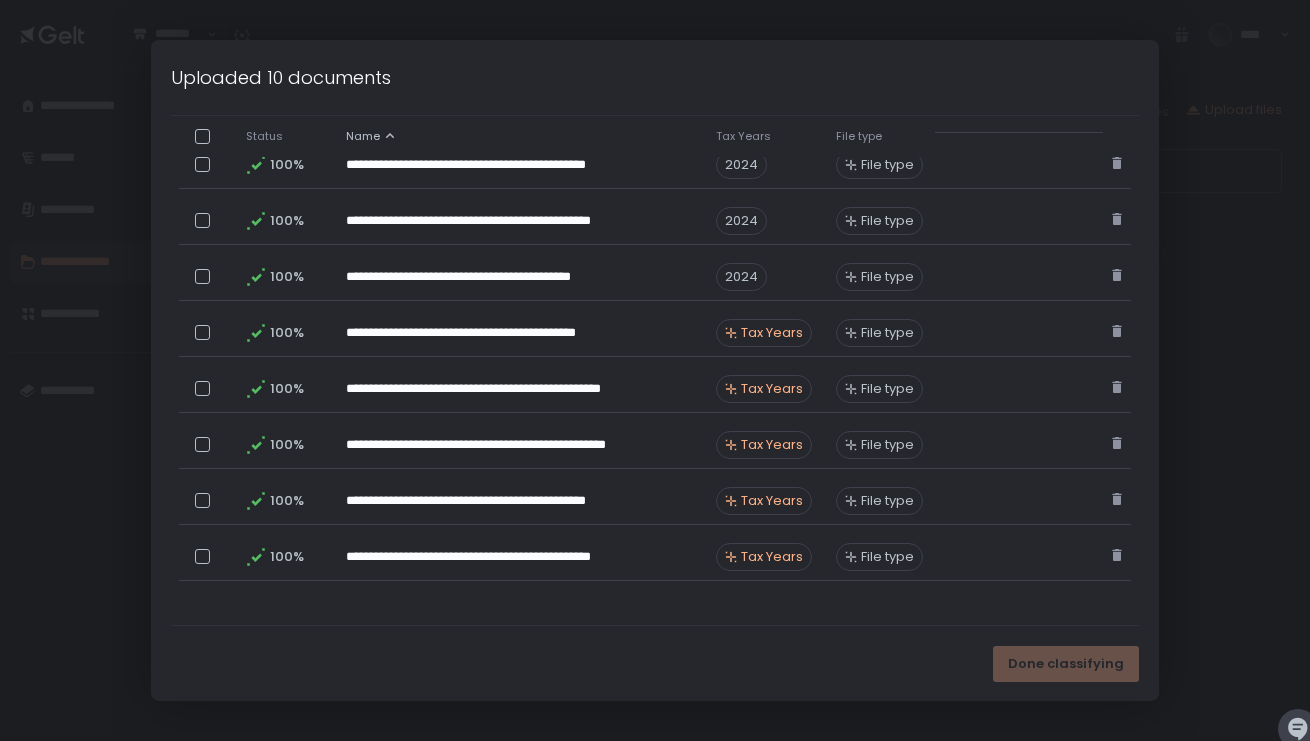 click on "**********" at bounding box center [655, 280] 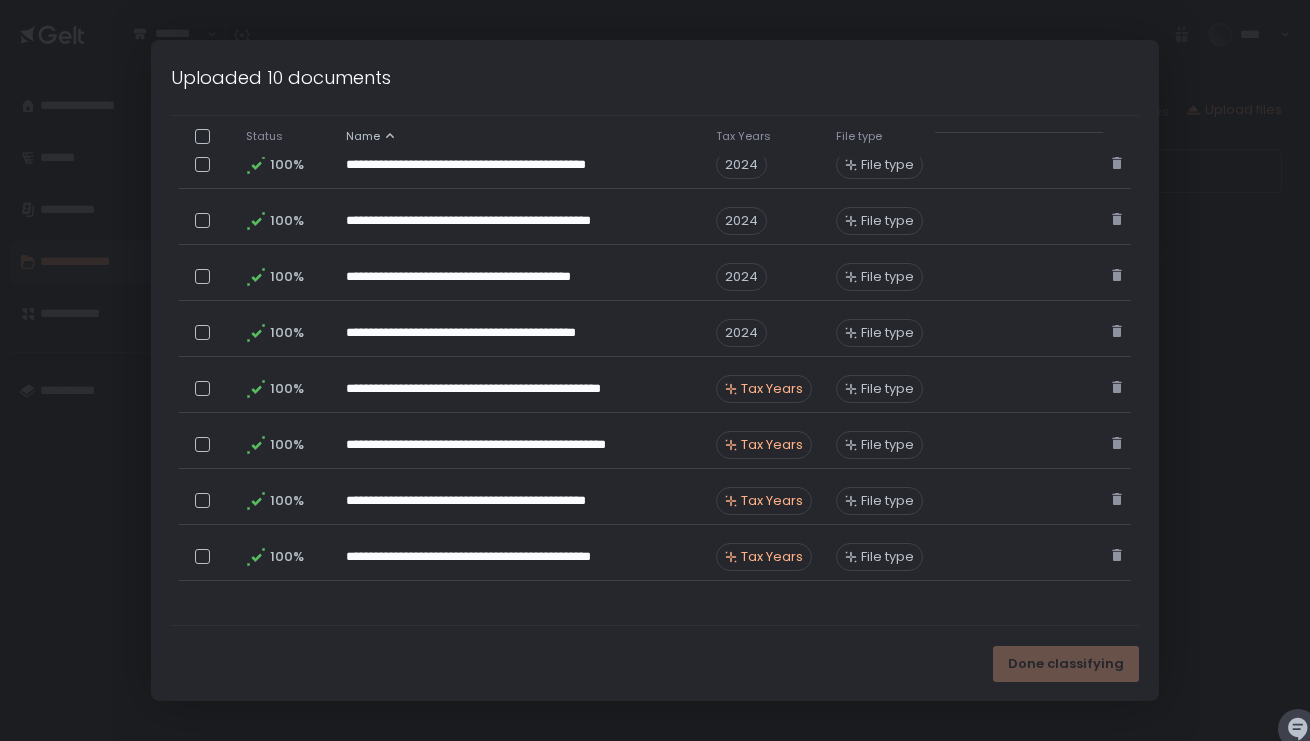 click on "Tax Years" at bounding box center [772, 389] 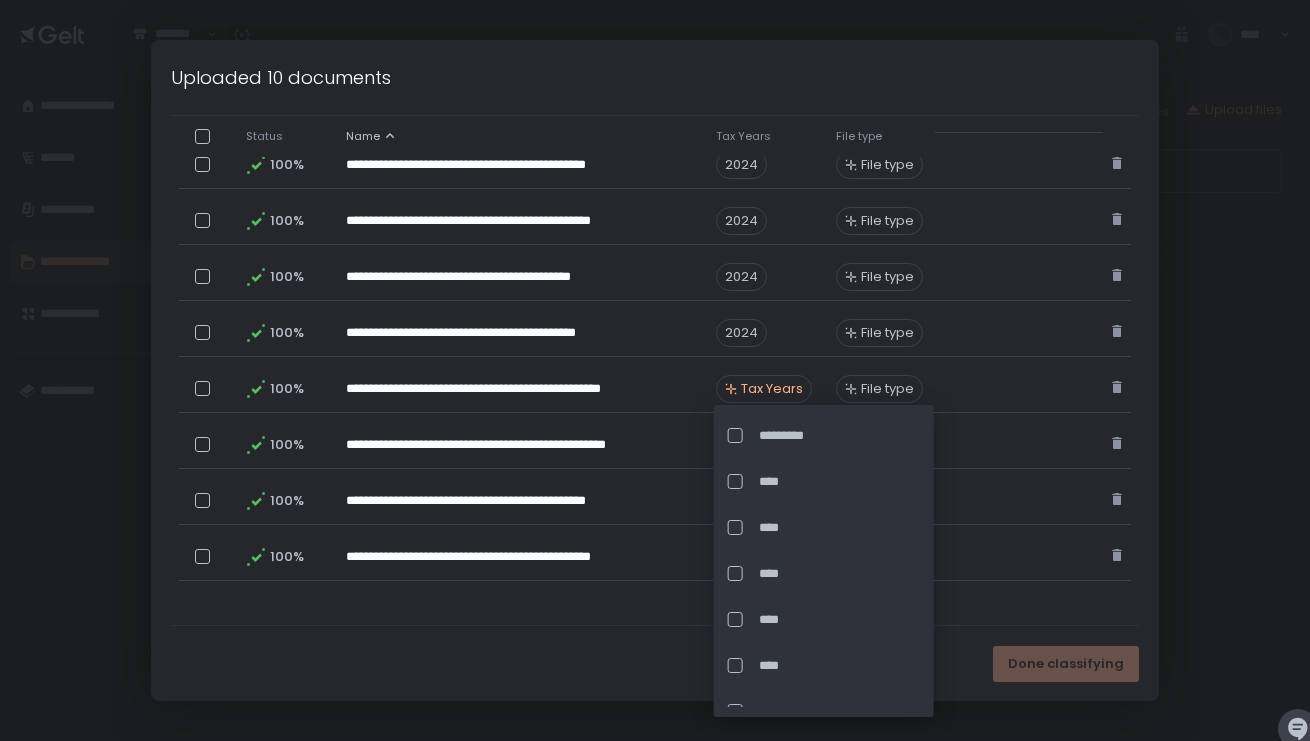 click at bounding box center (735, 573) 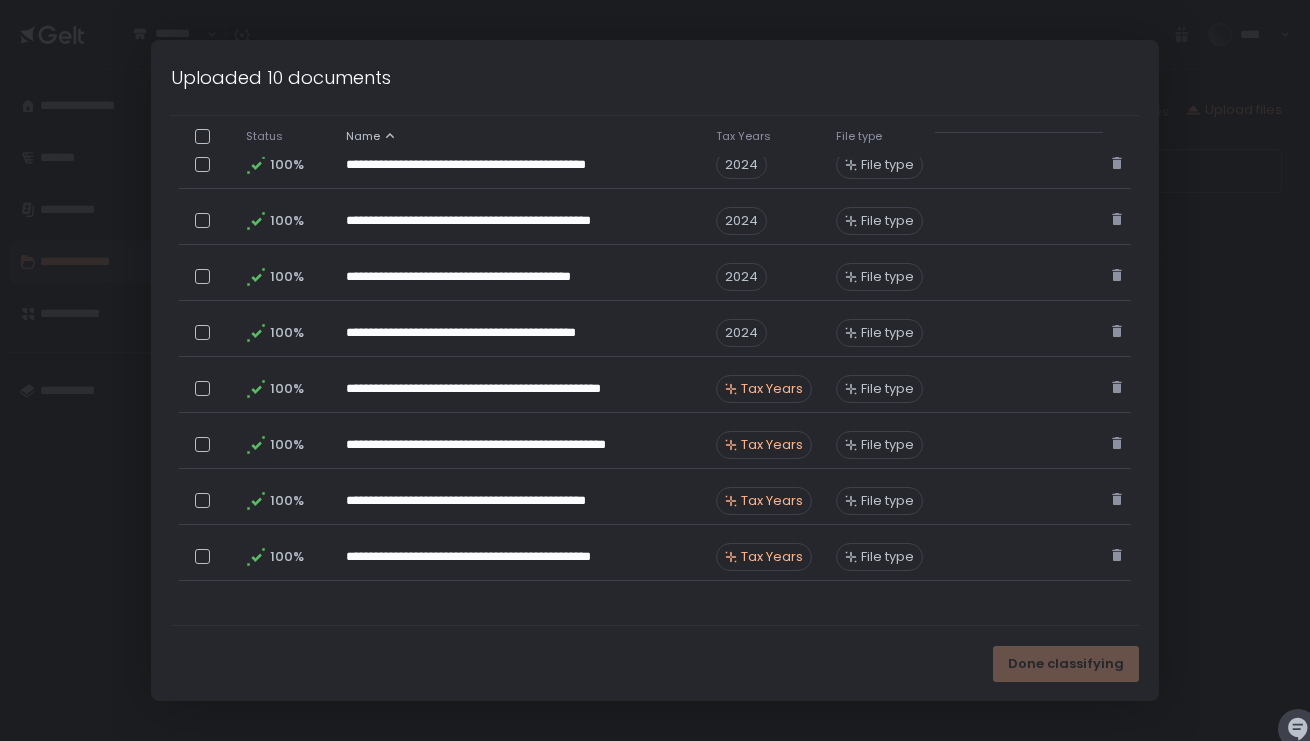 click 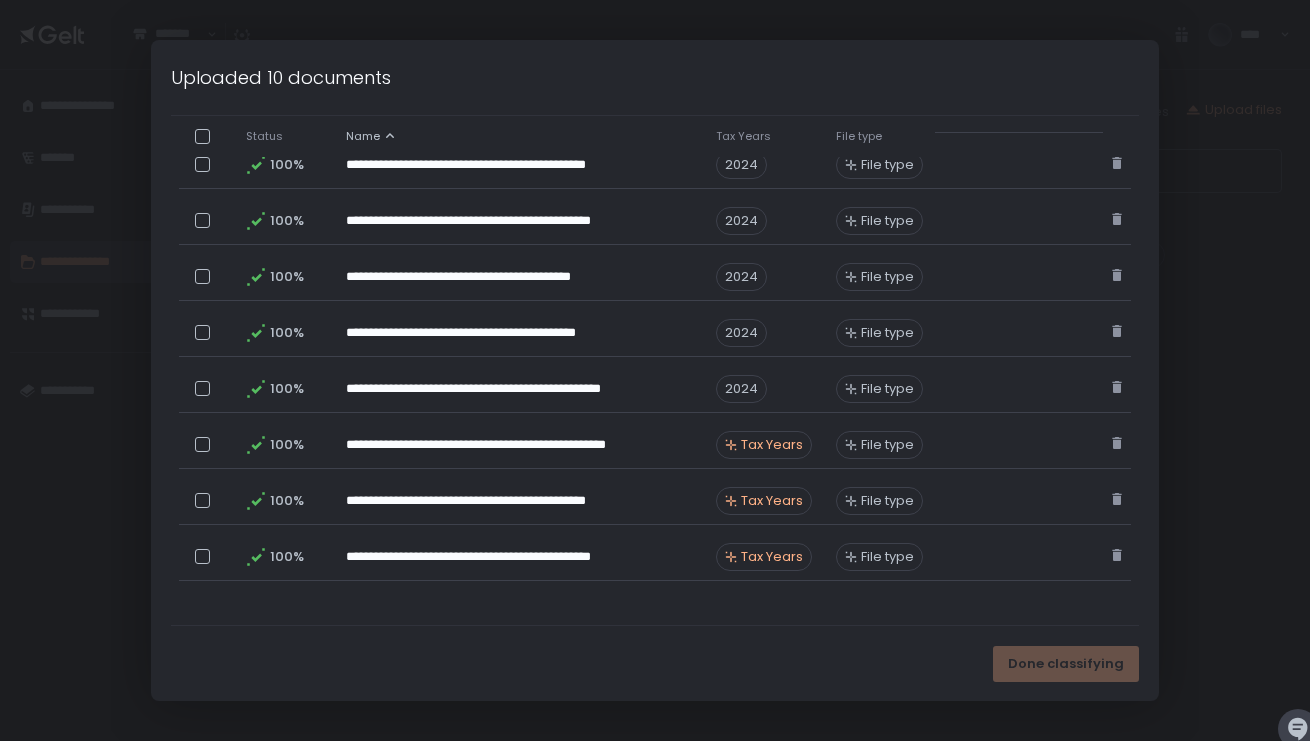 click on "Tax Years" at bounding box center (772, 445) 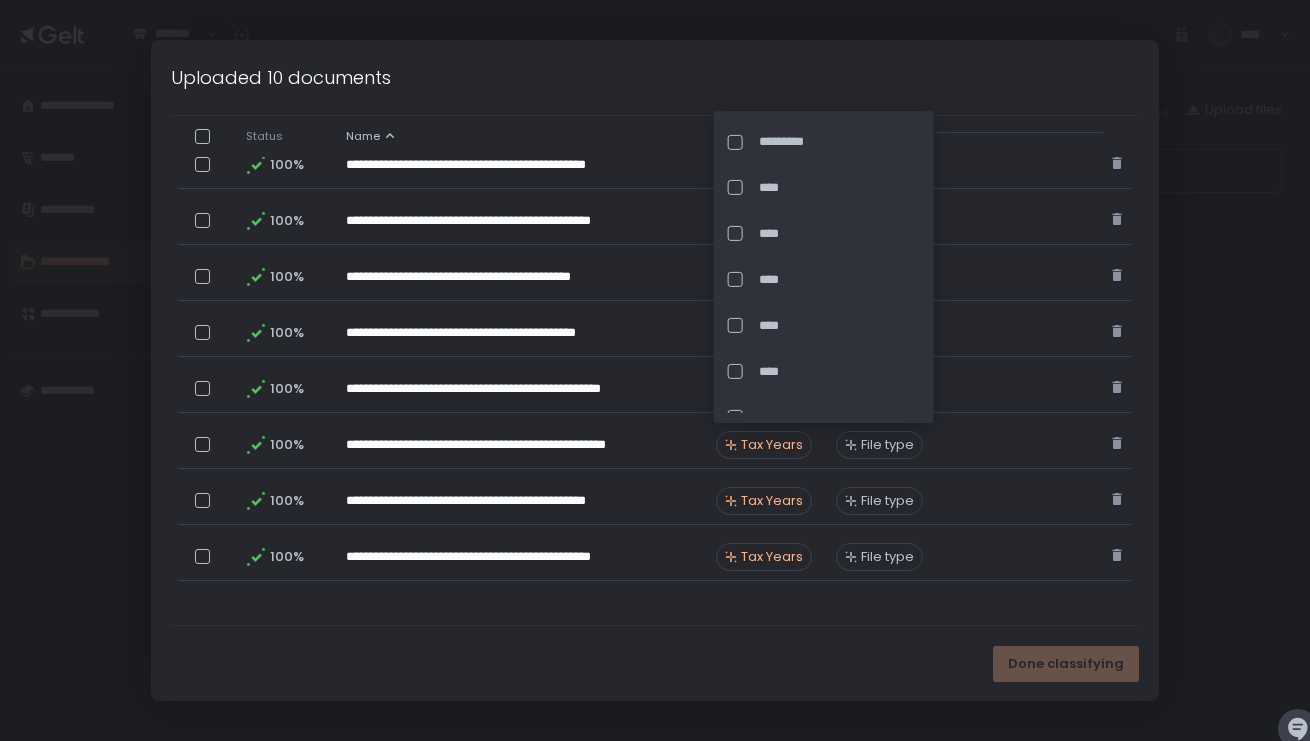 click at bounding box center (735, 279) 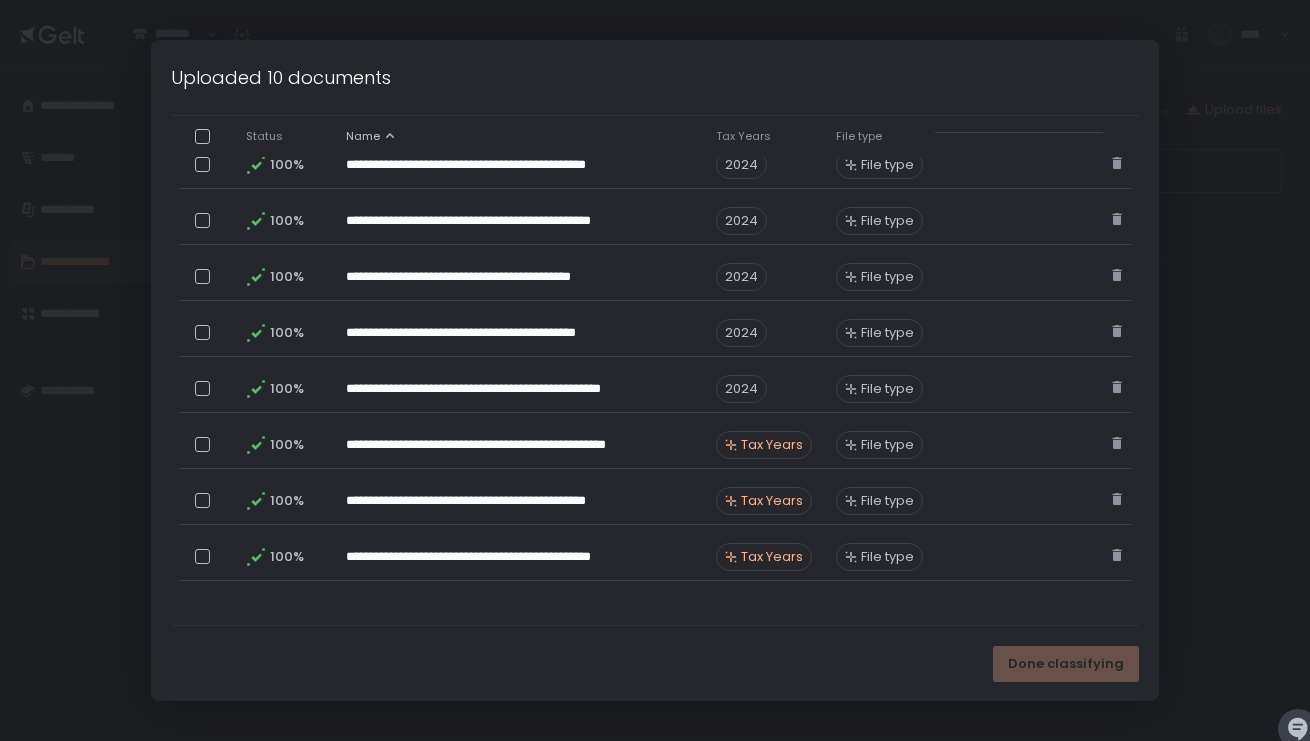 click 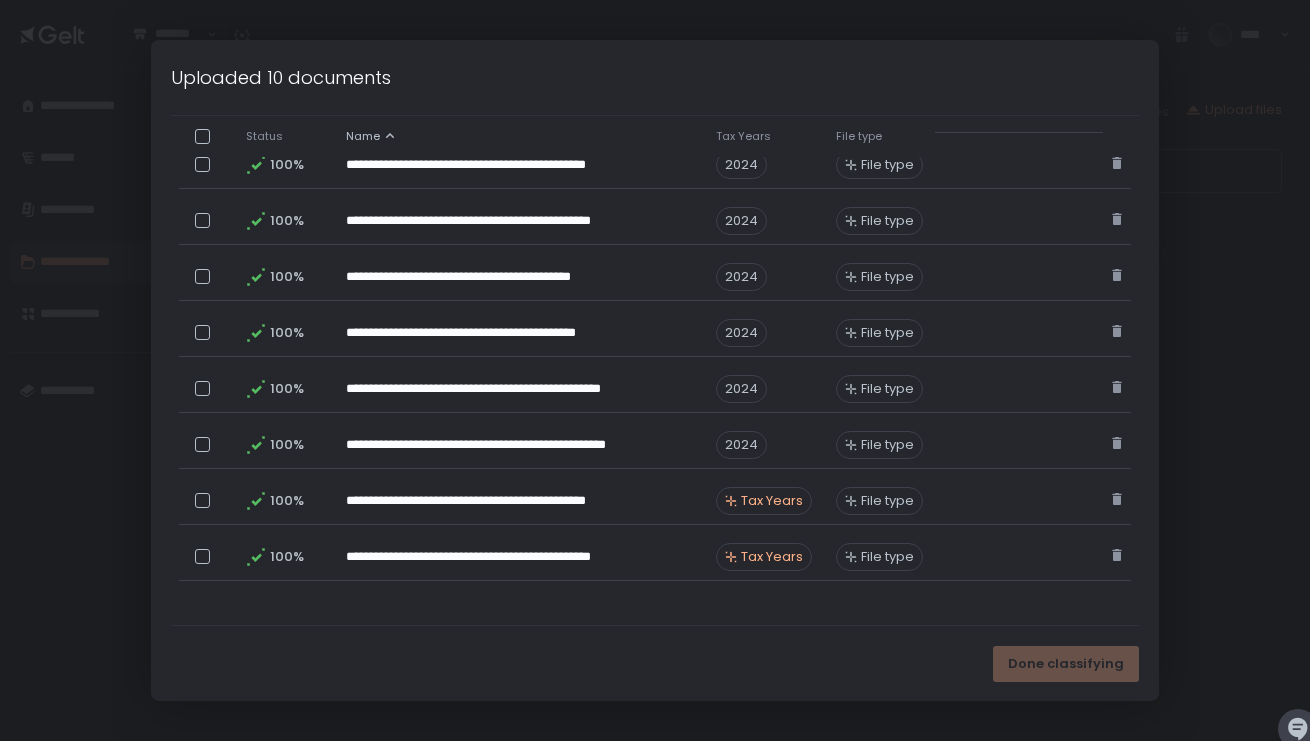 click on "Tax Years" at bounding box center (772, 501) 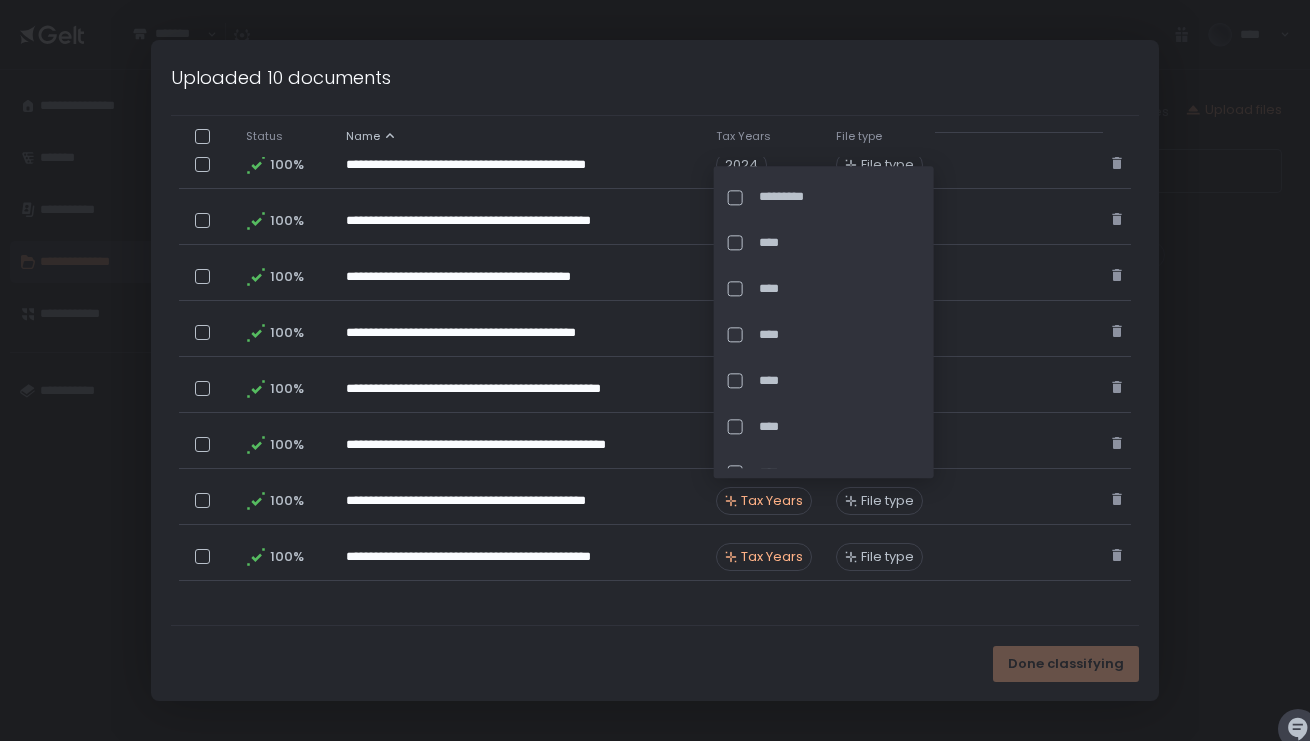 click at bounding box center [735, 335] 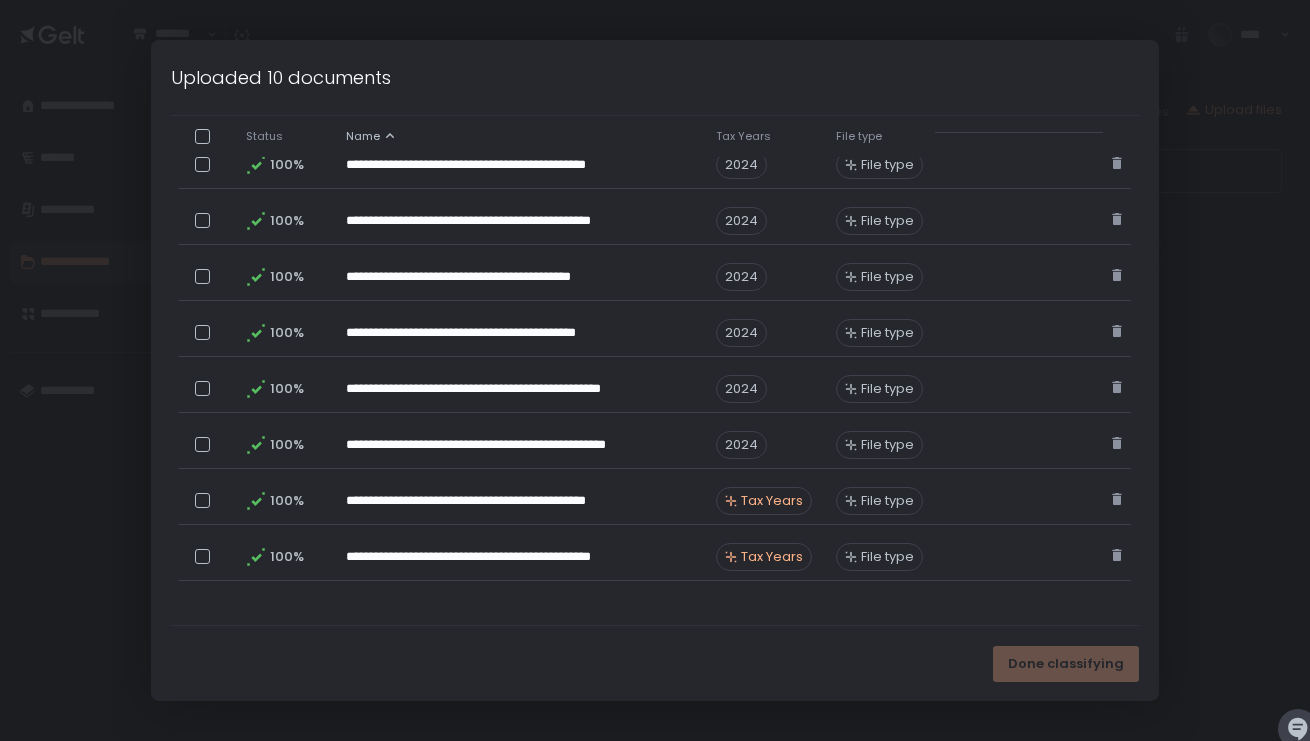 click 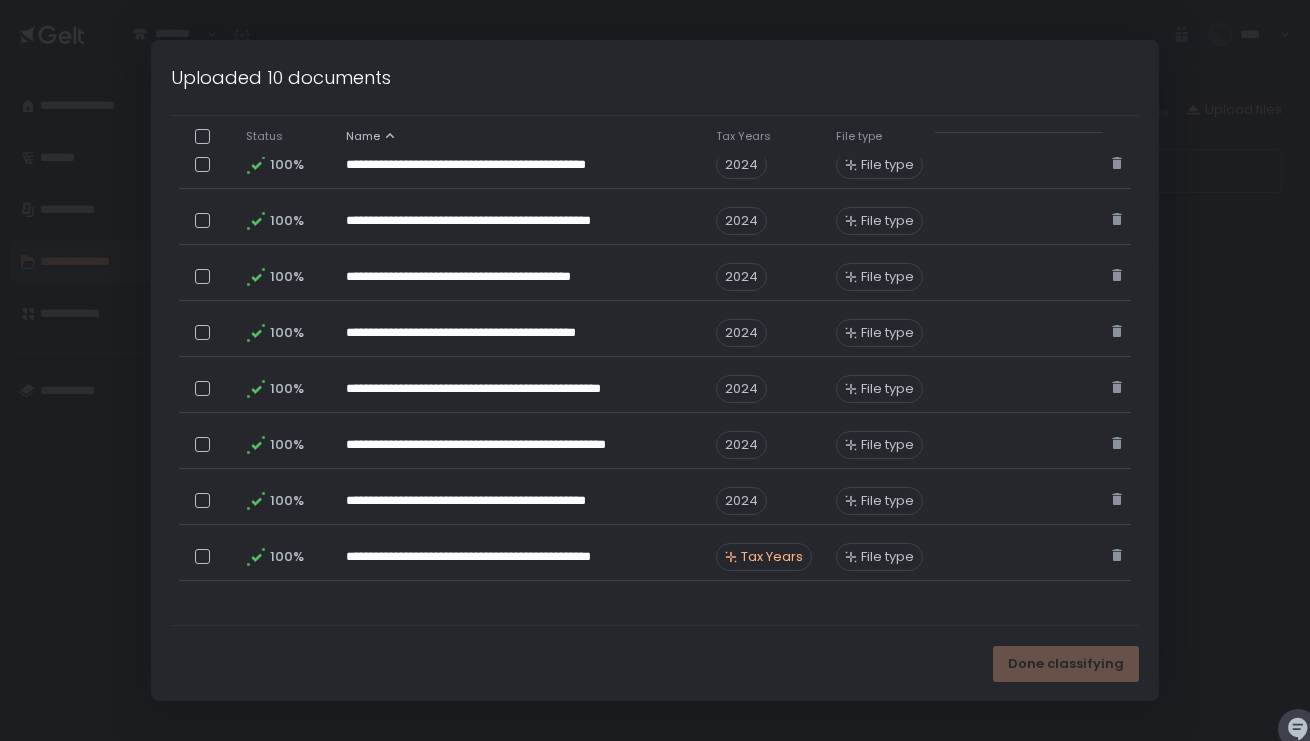 click on "Tax Years" at bounding box center (772, 557) 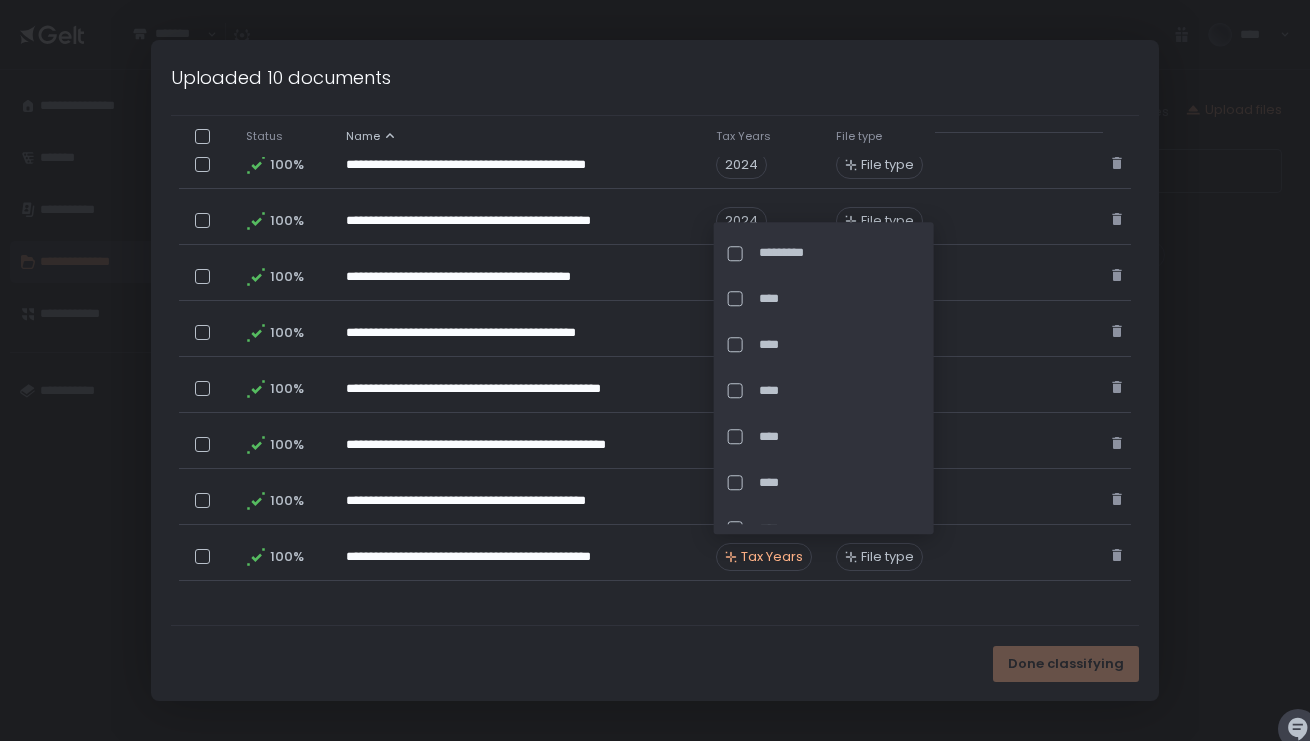click on "****" 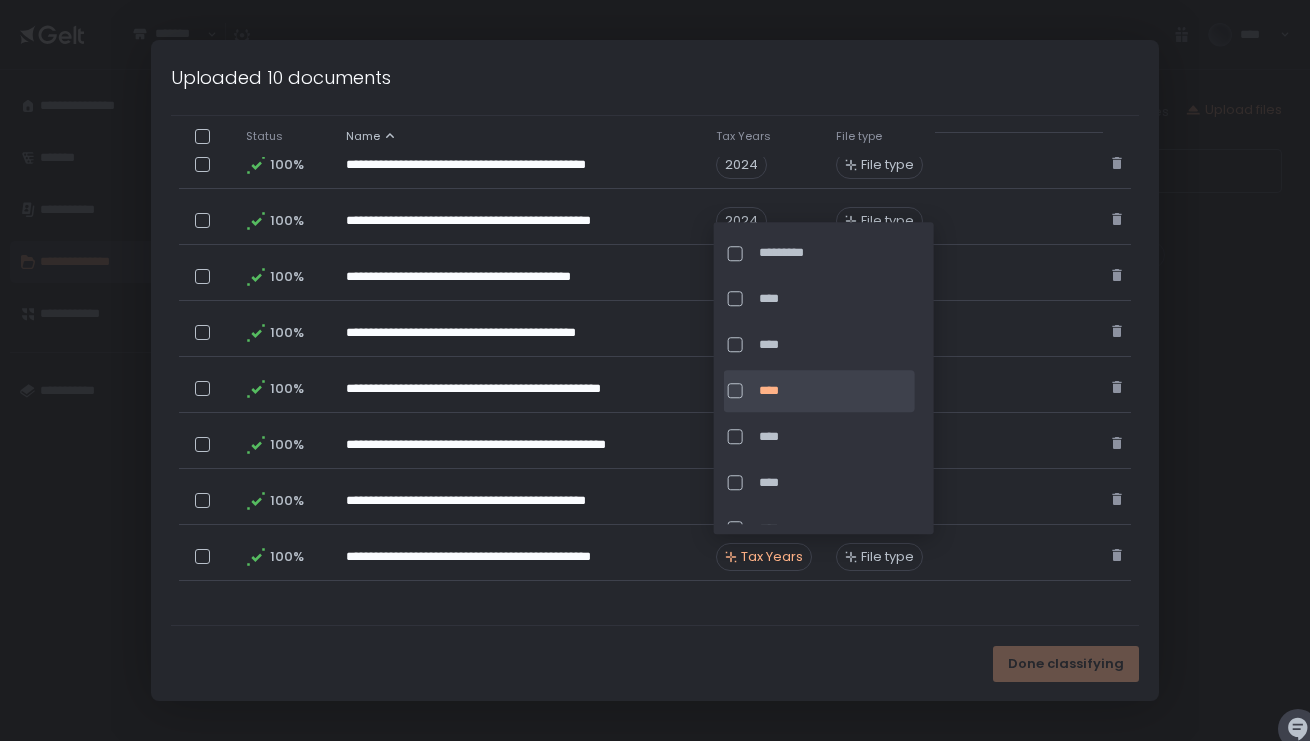 click 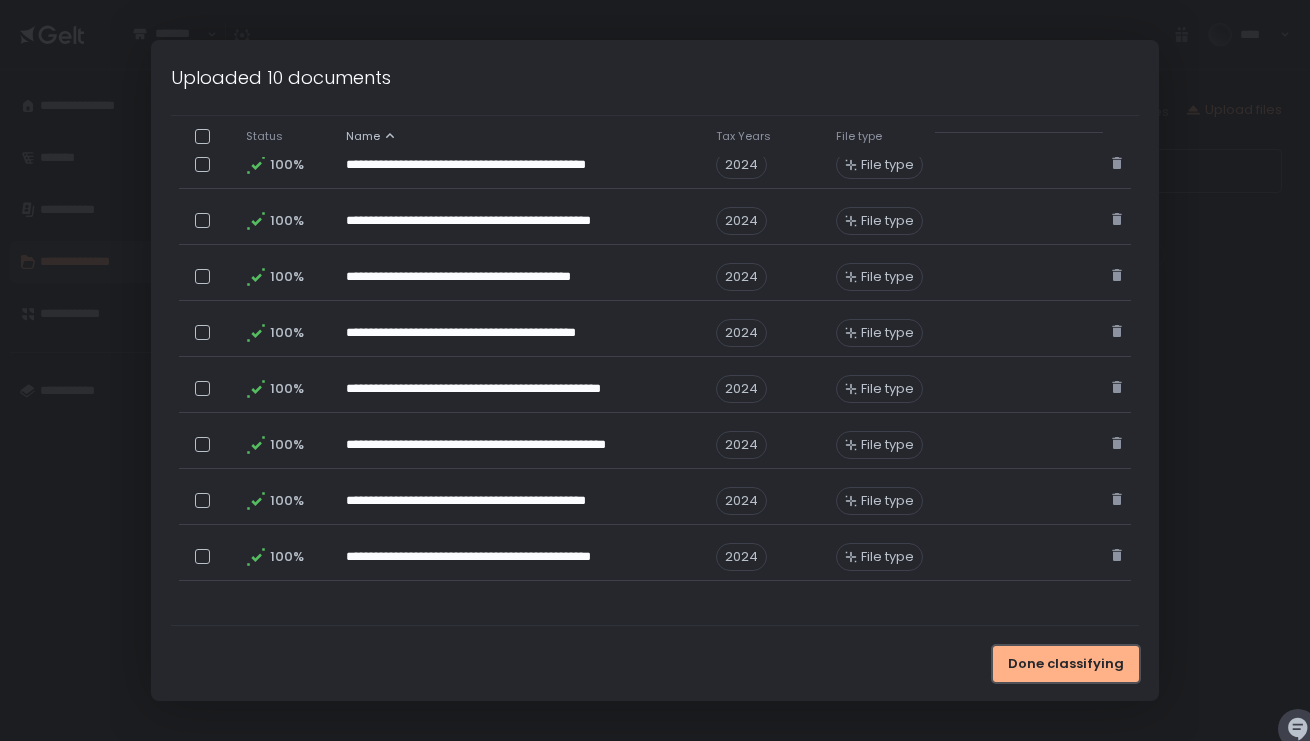 click on "Done classifying" at bounding box center (1066, 664) 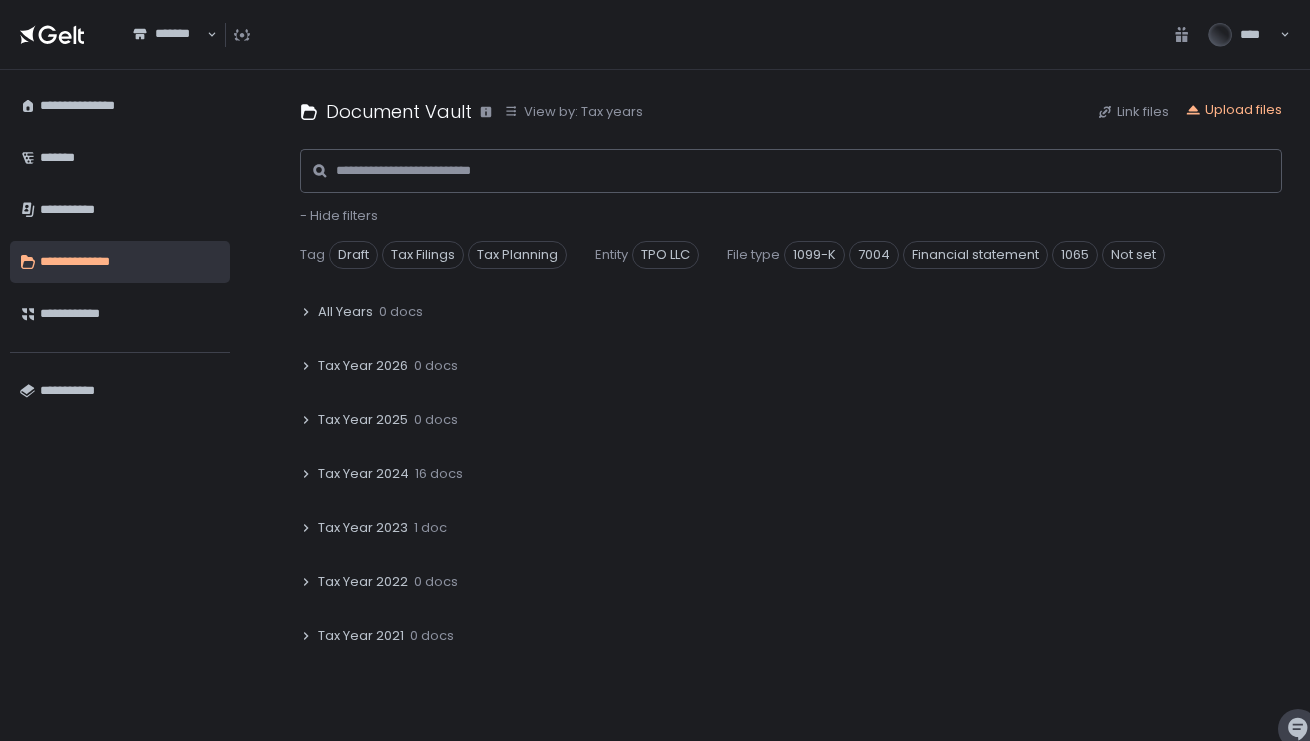 scroll, scrollTop: 0, scrollLeft: 0, axis: both 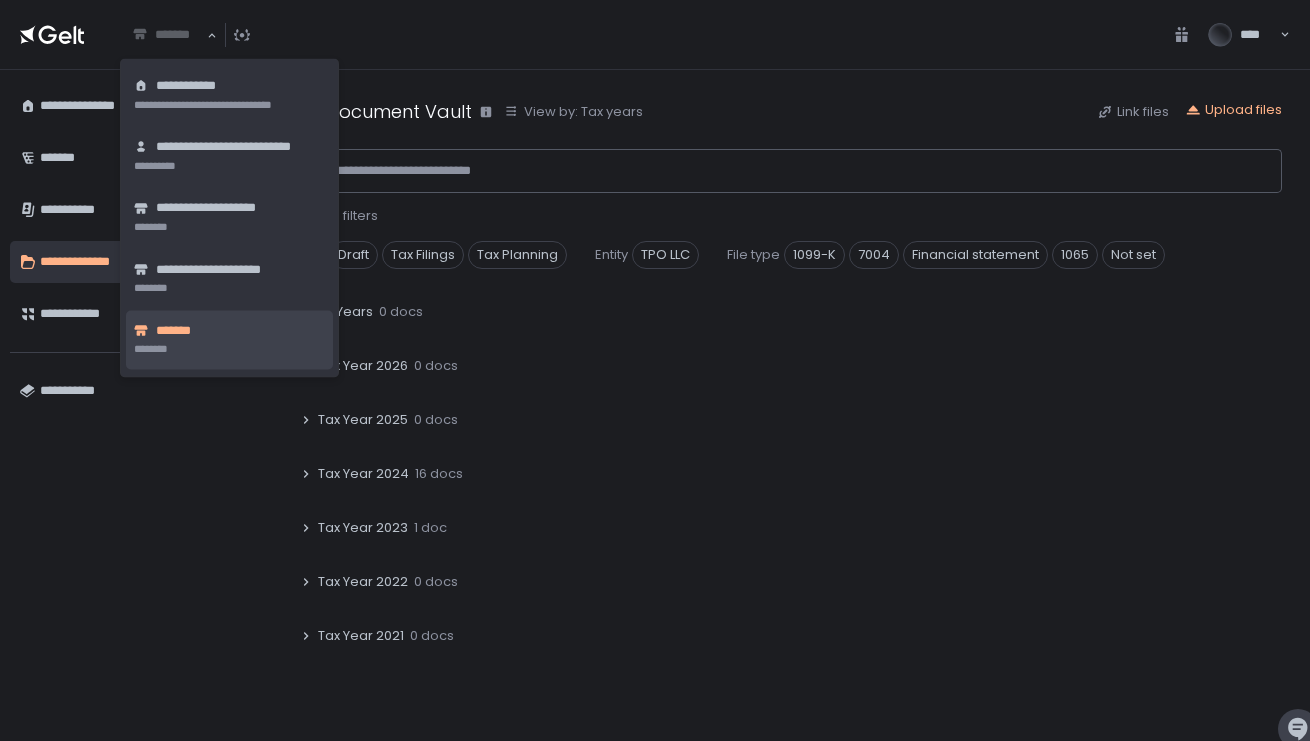 click on "*******" at bounding box center (169, 35) 